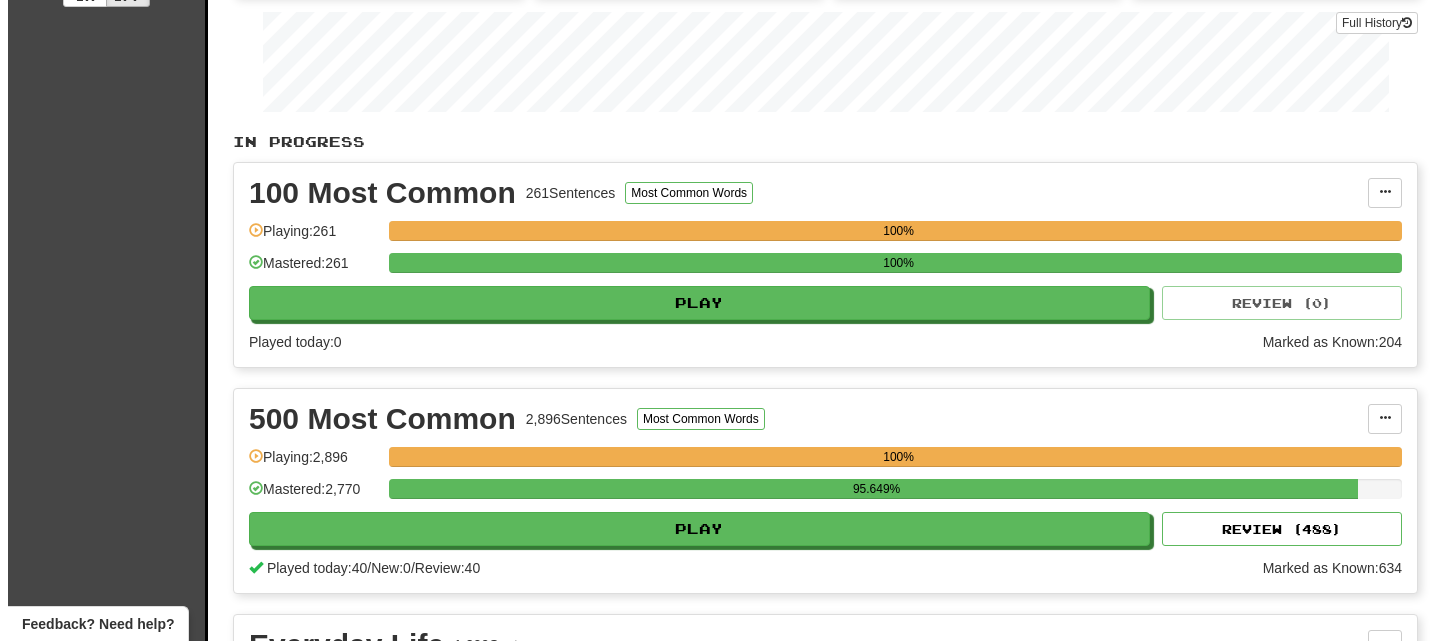 scroll, scrollTop: 352, scrollLeft: 0, axis: vertical 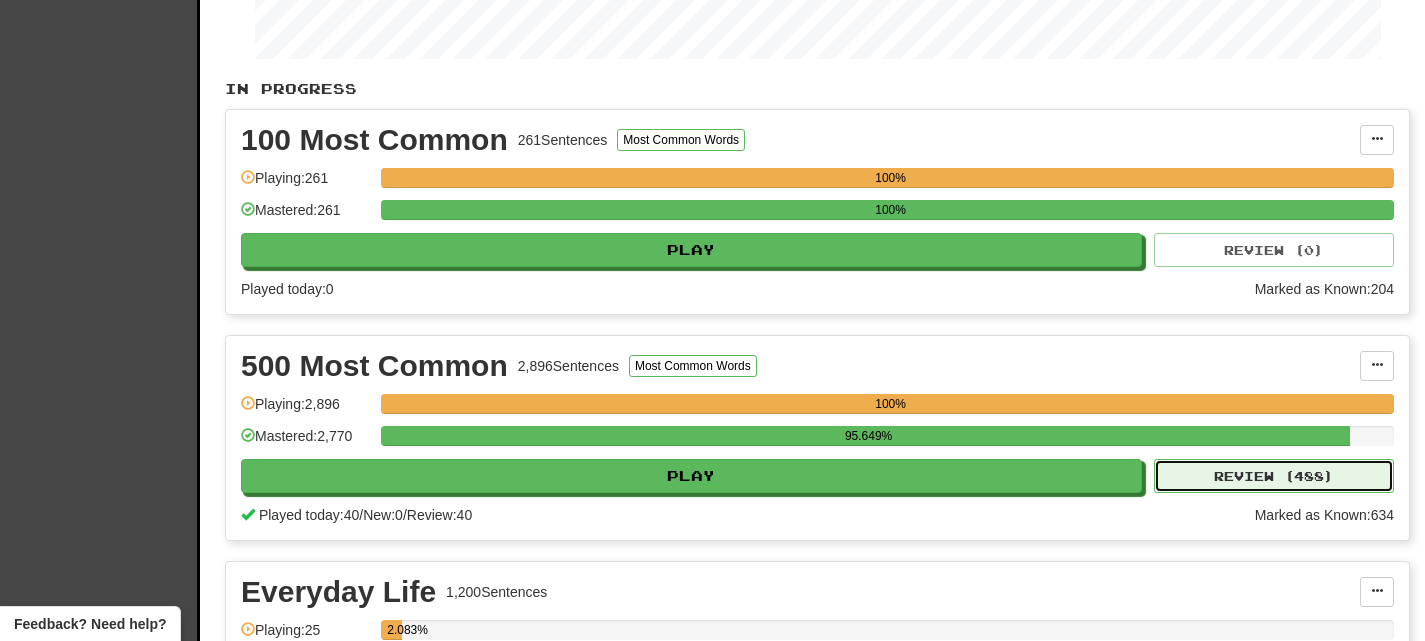 click on "Review ( 488 )" at bounding box center (1274, 476) 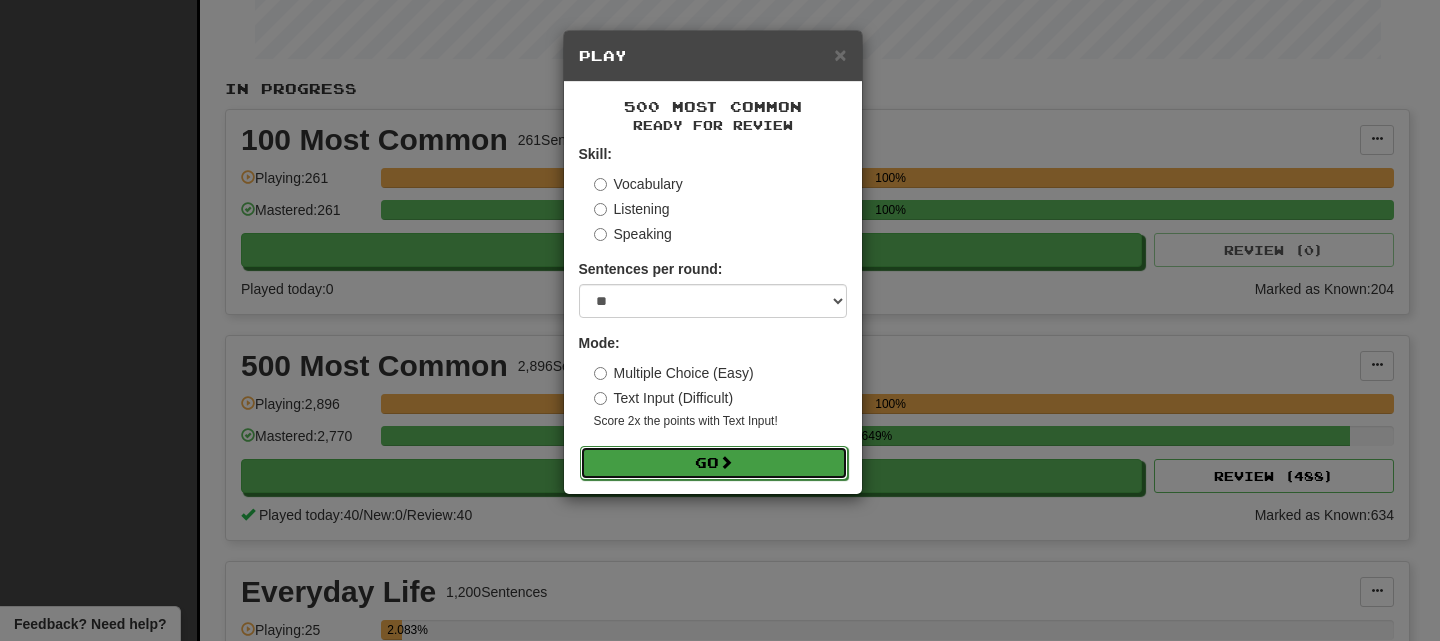 click on "Go" at bounding box center [714, 463] 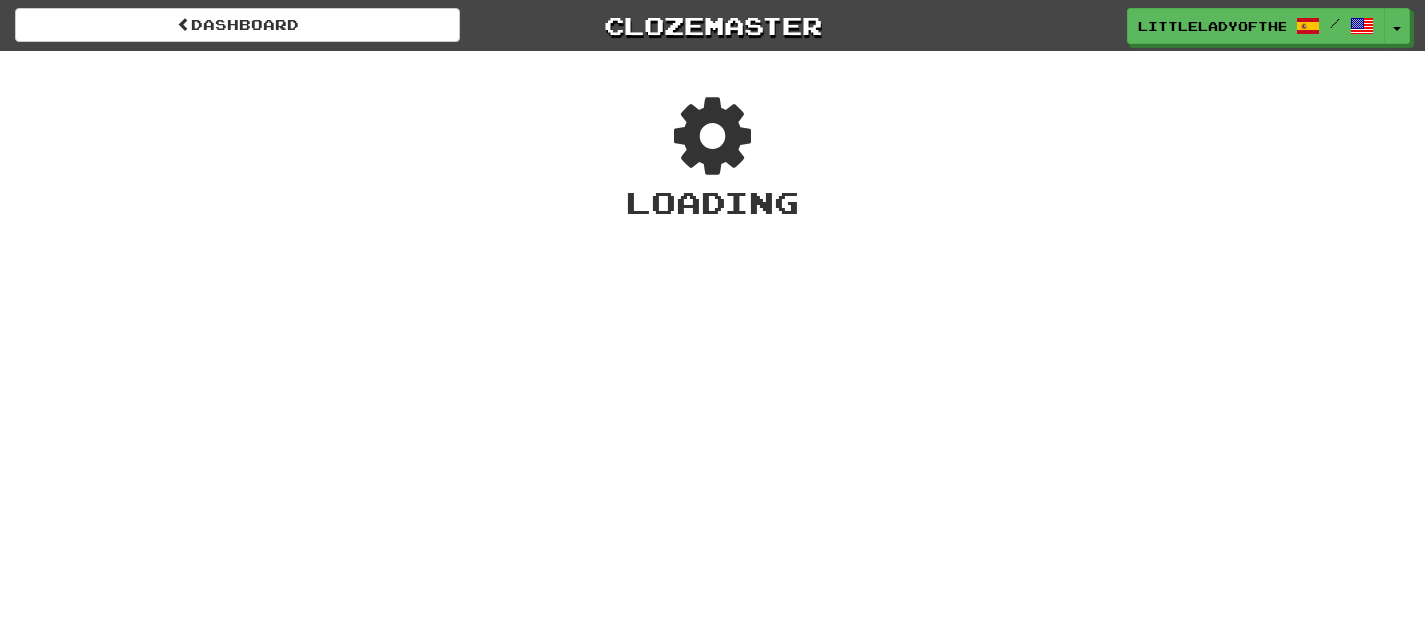 scroll, scrollTop: 0, scrollLeft: 0, axis: both 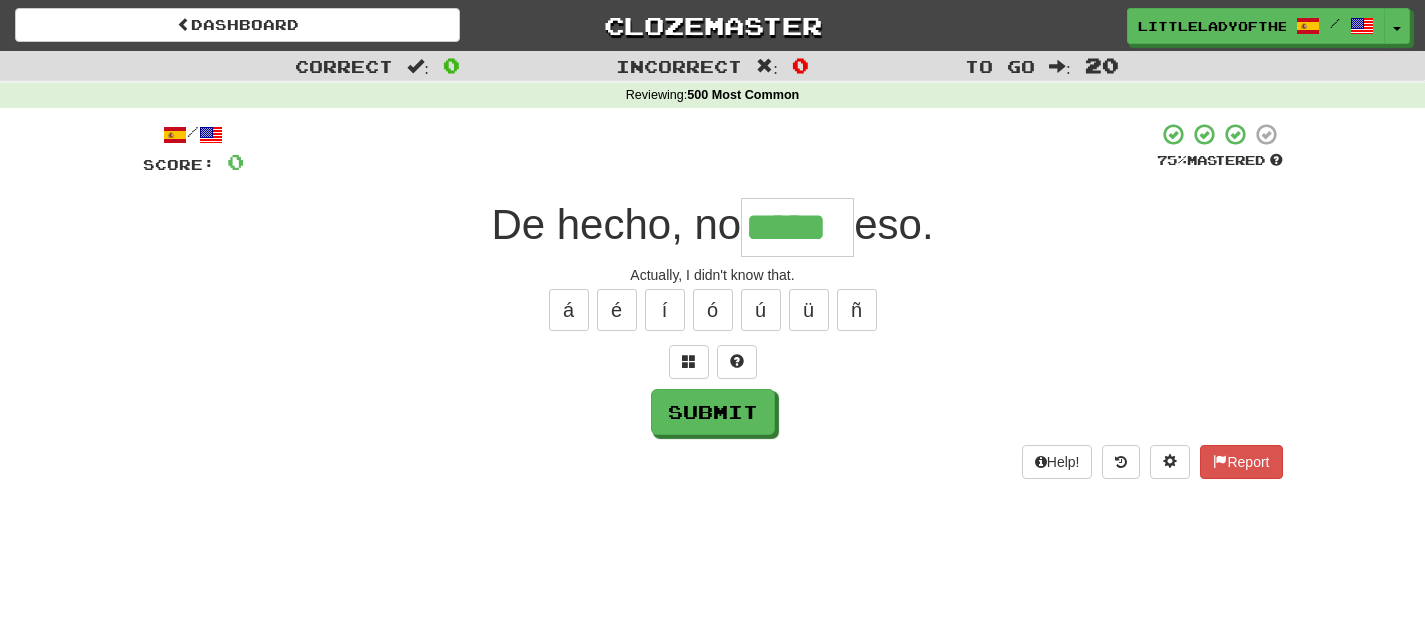 type on "*****" 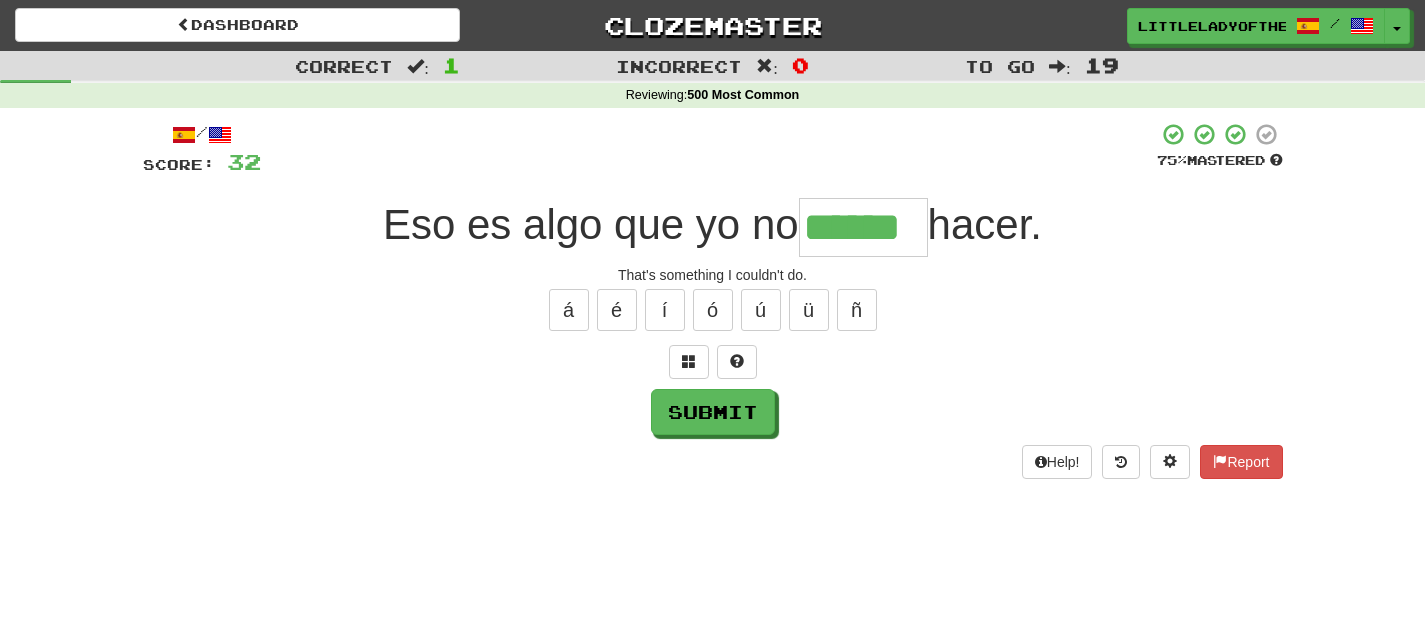type on "******" 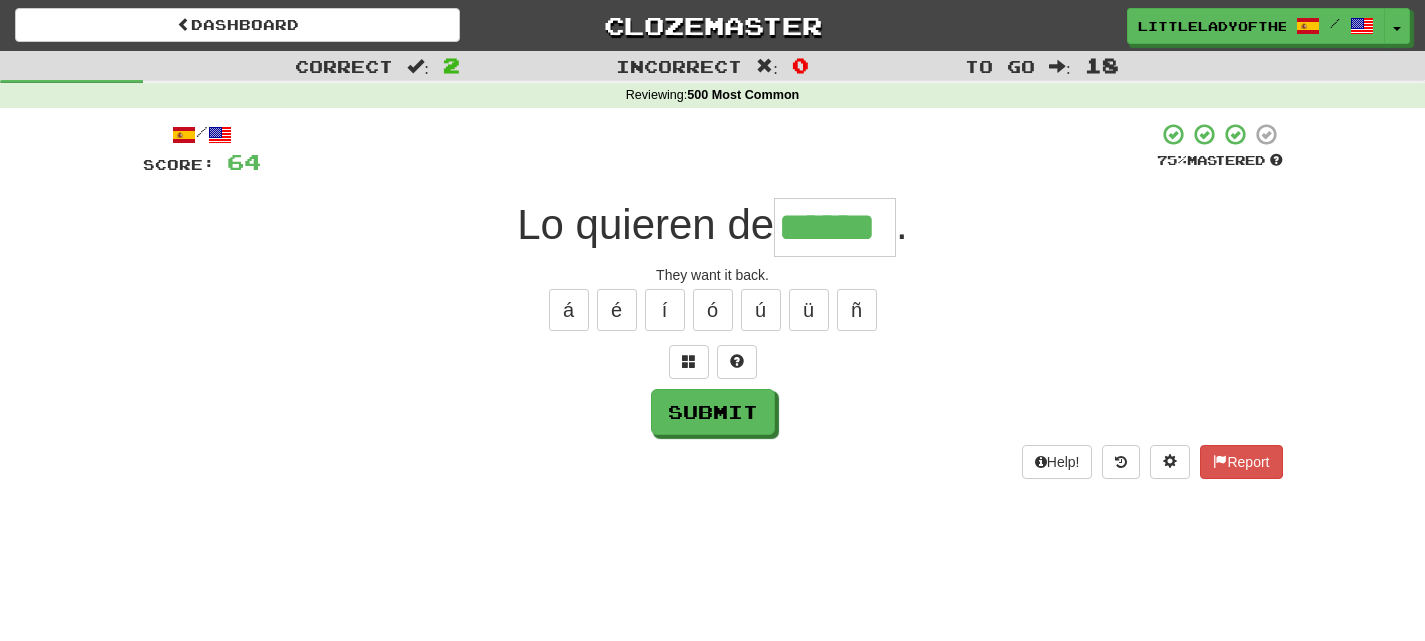 type on "******" 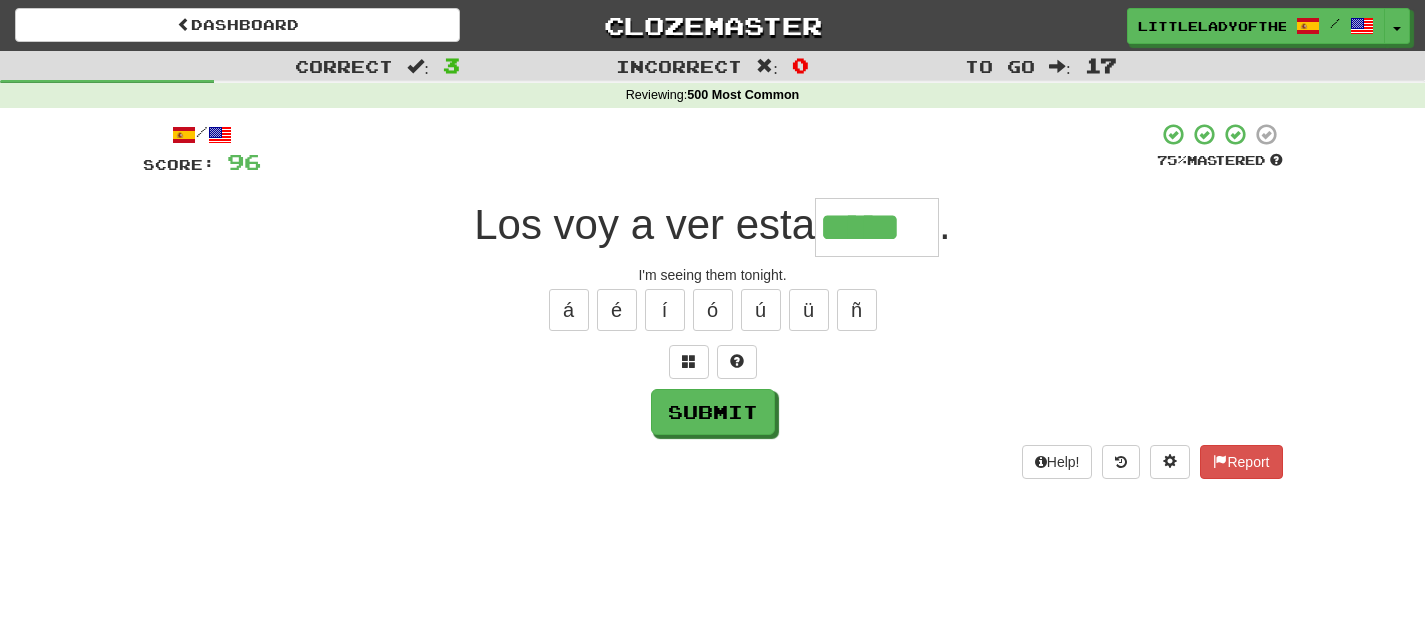 type on "*****" 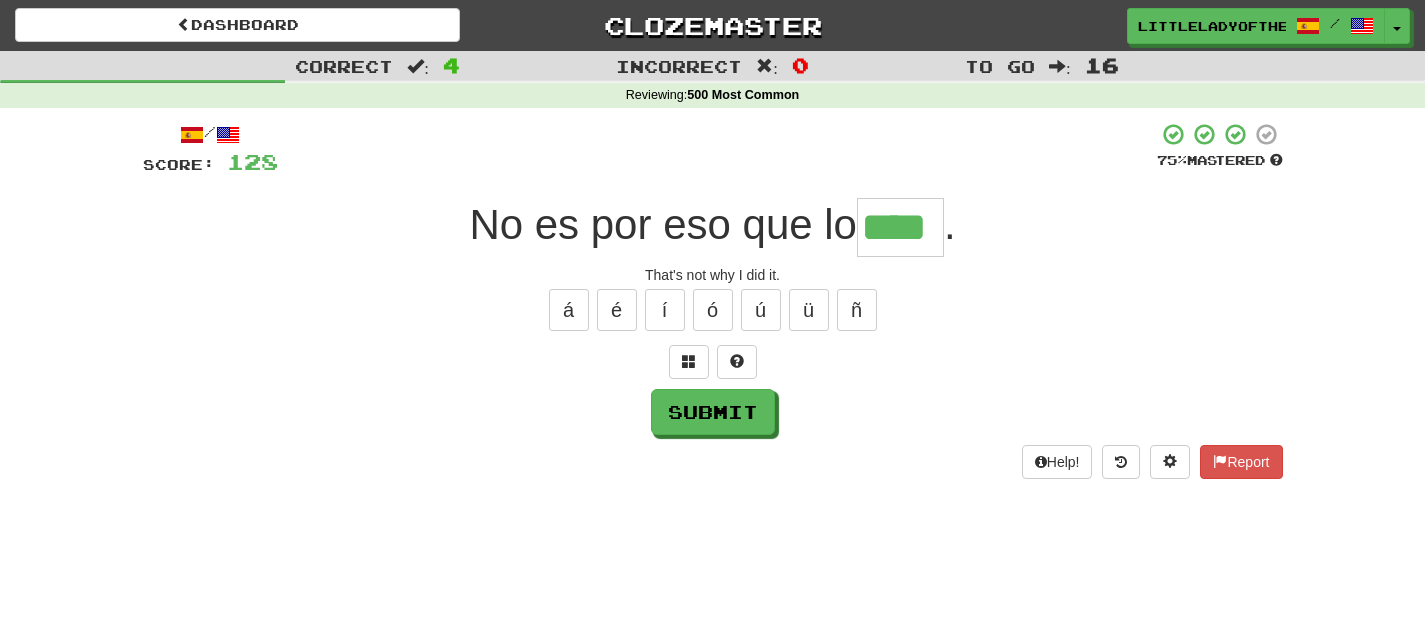 type on "****" 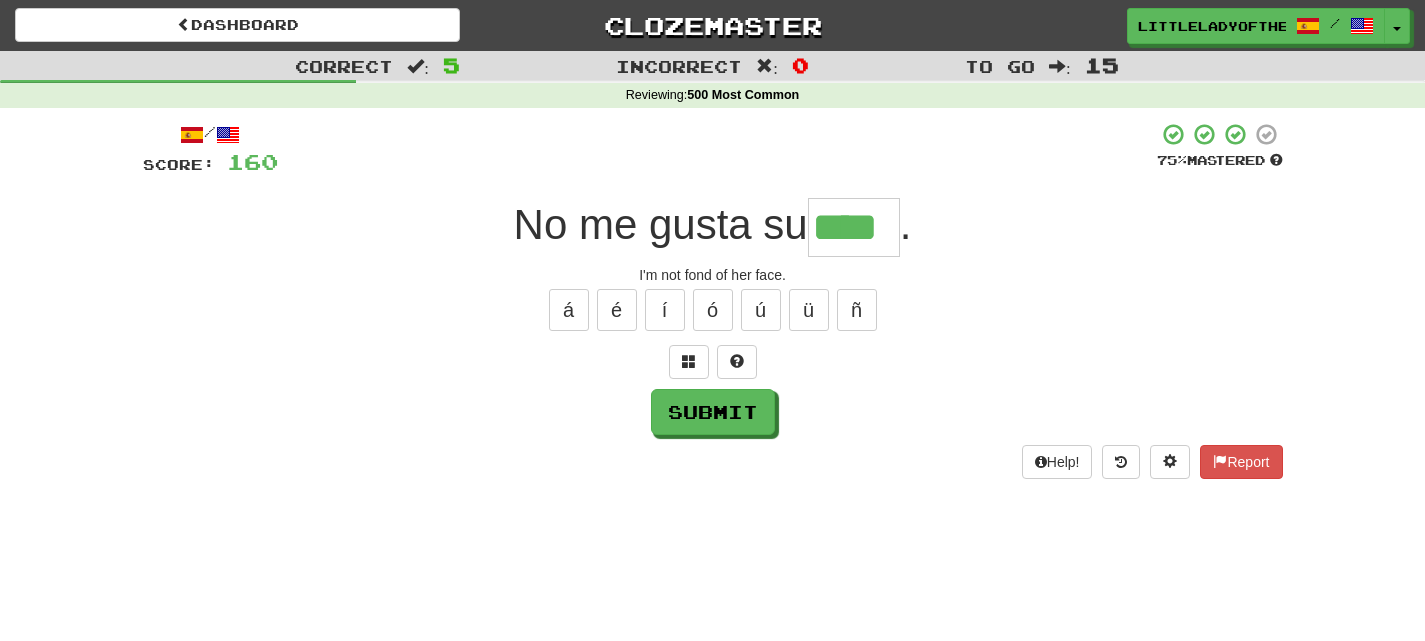 type on "****" 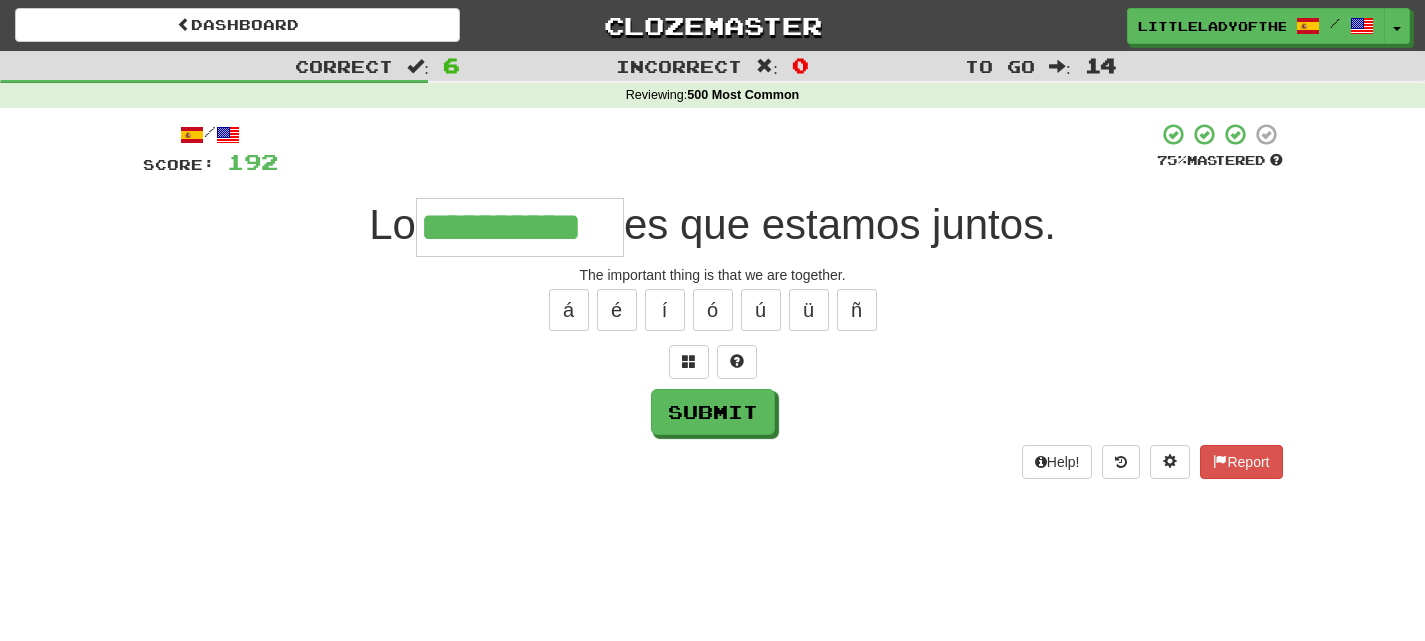 type on "**********" 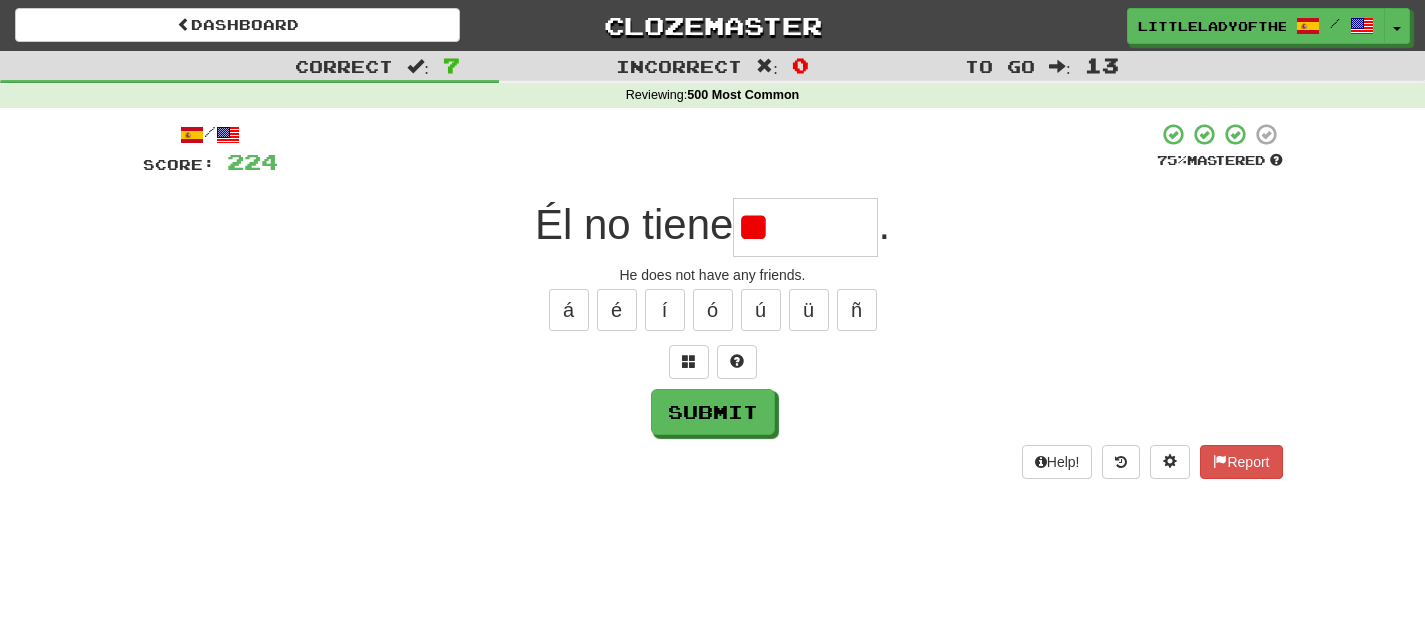 type on "*" 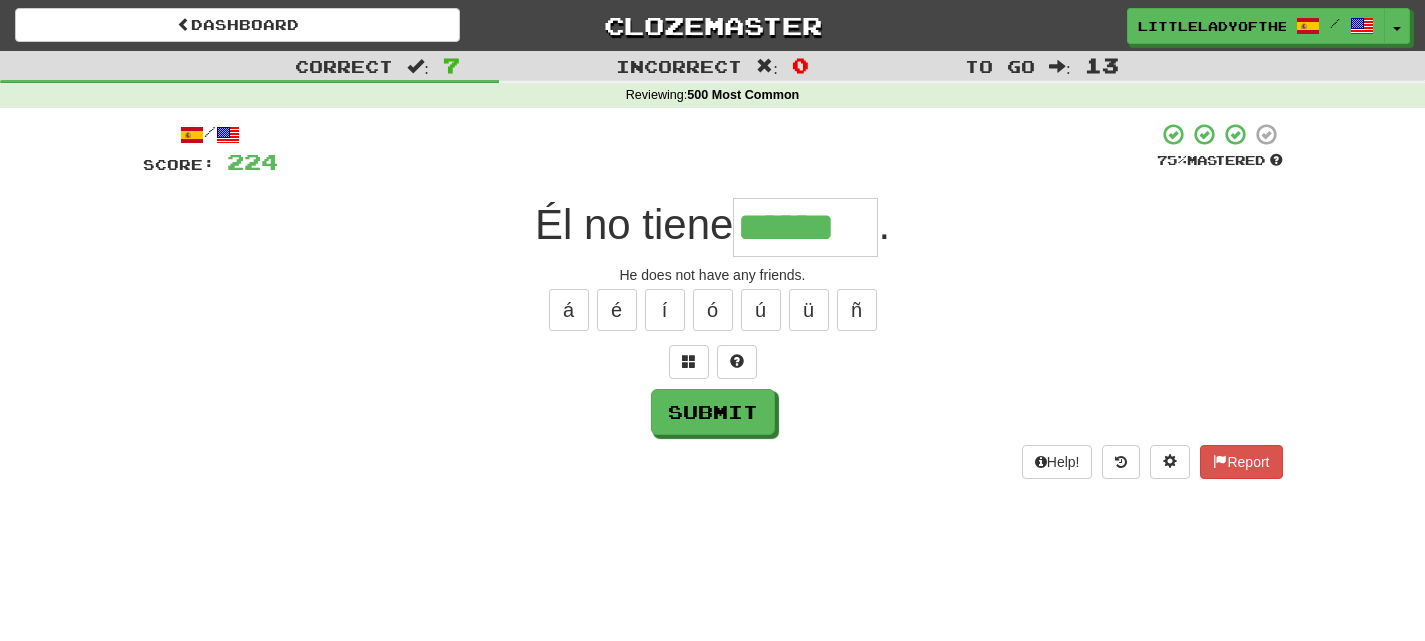 type on "******" 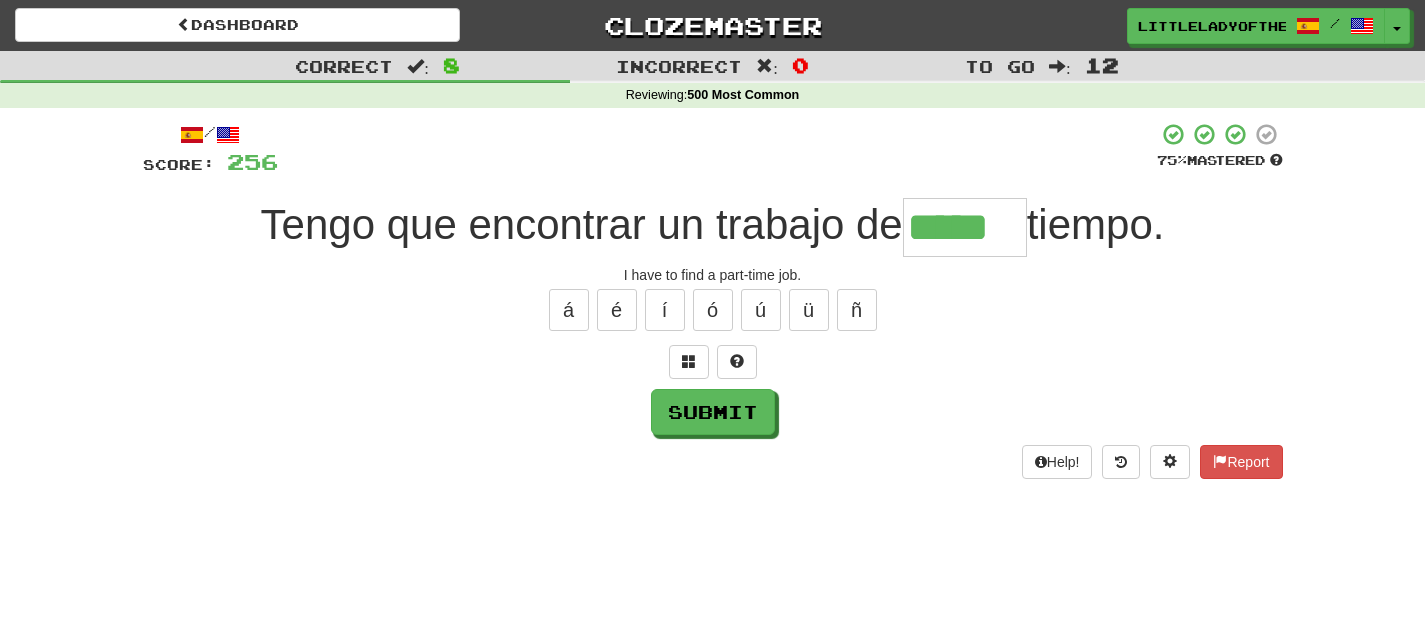 type on "*****" 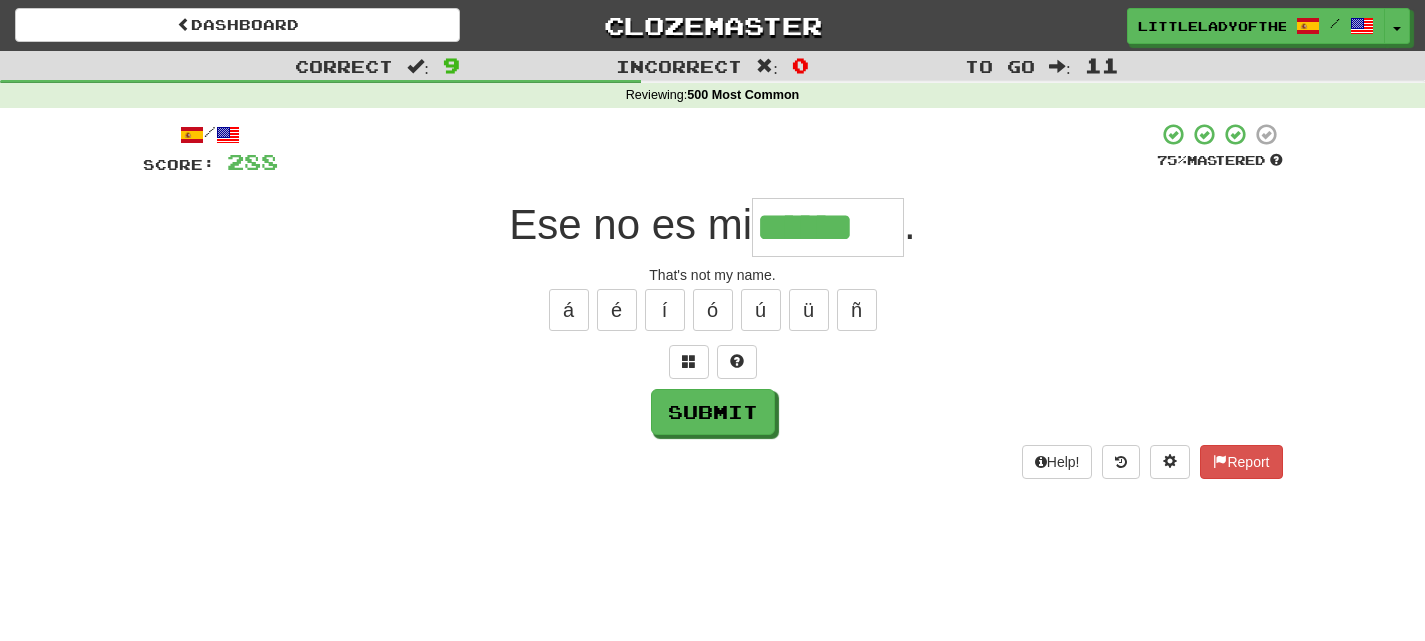 type on "******" 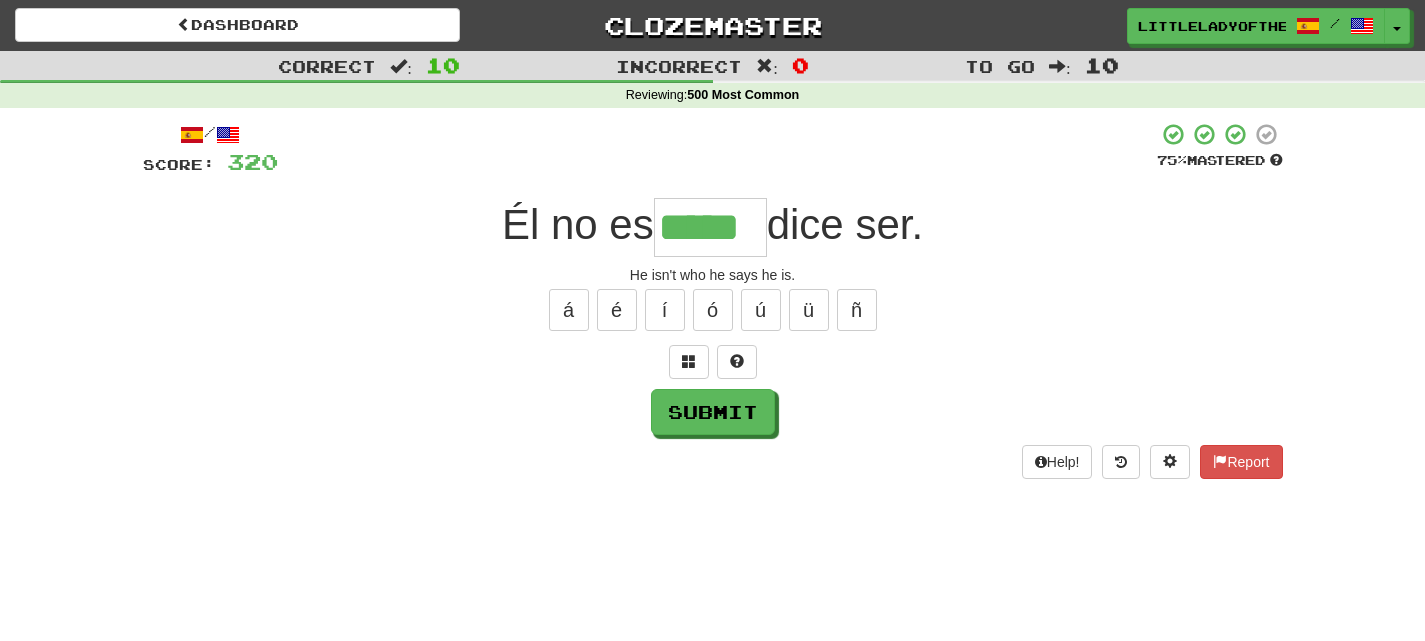 type on "*****" 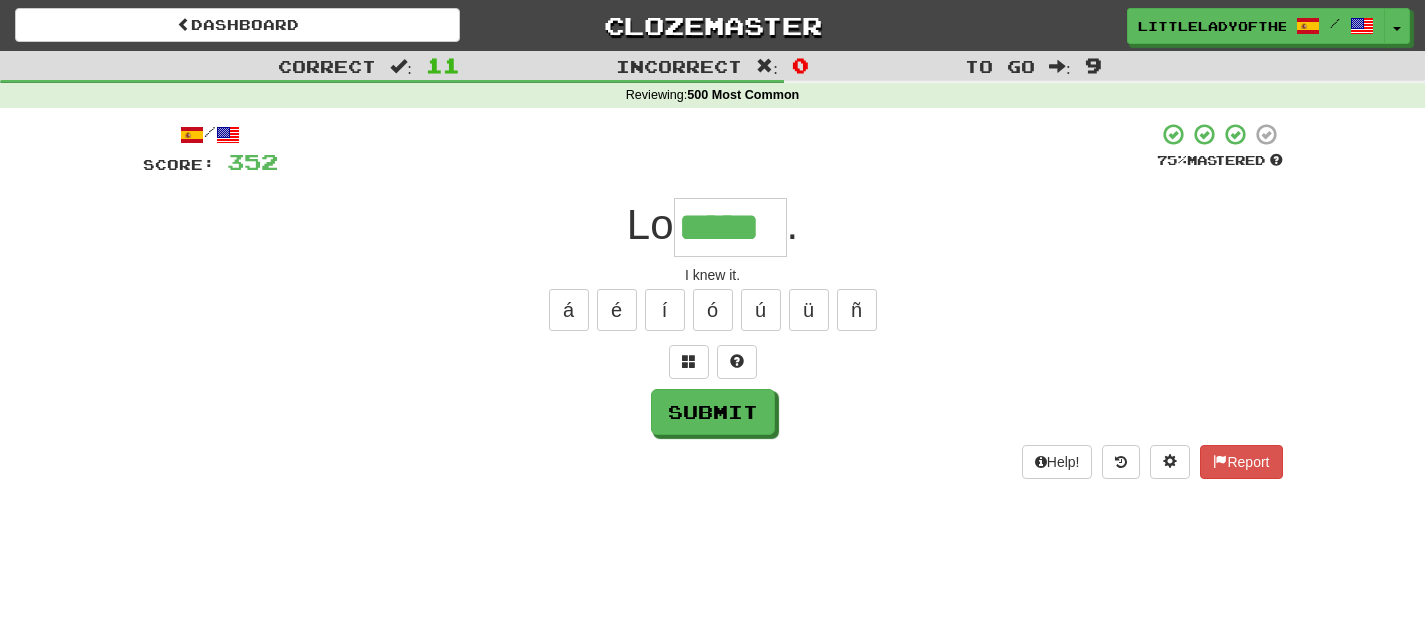 type on "*****" 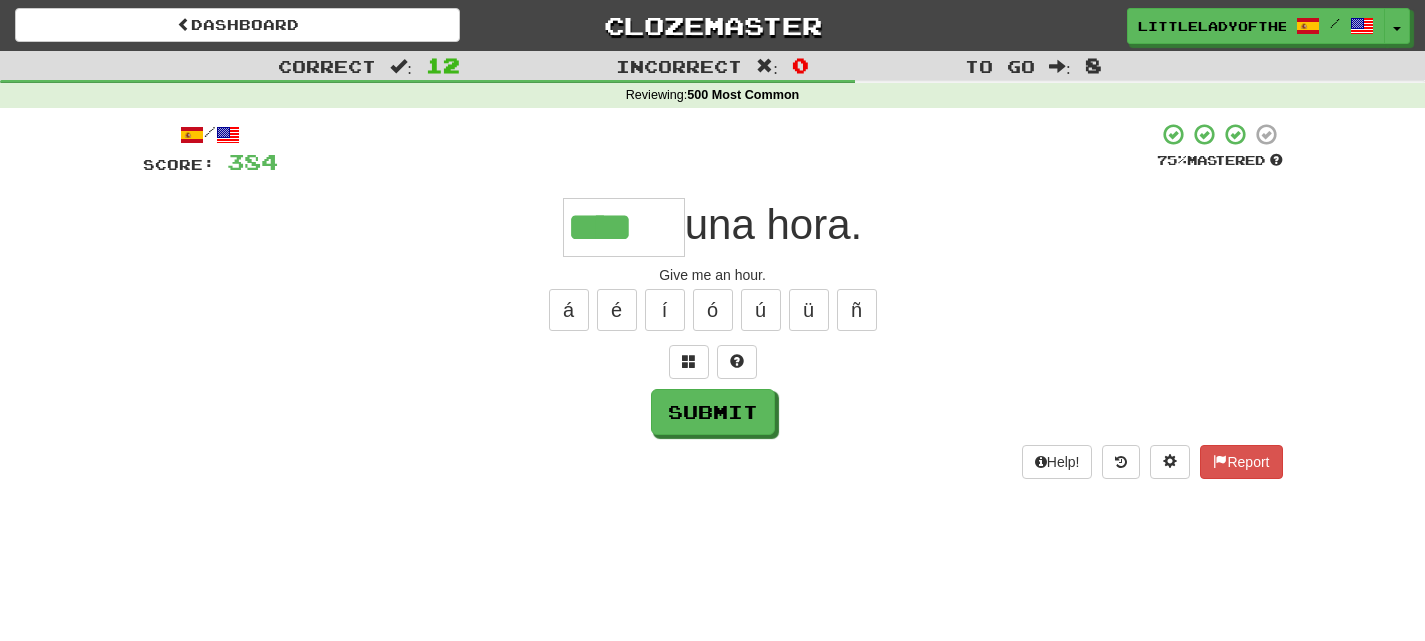 type on "****" 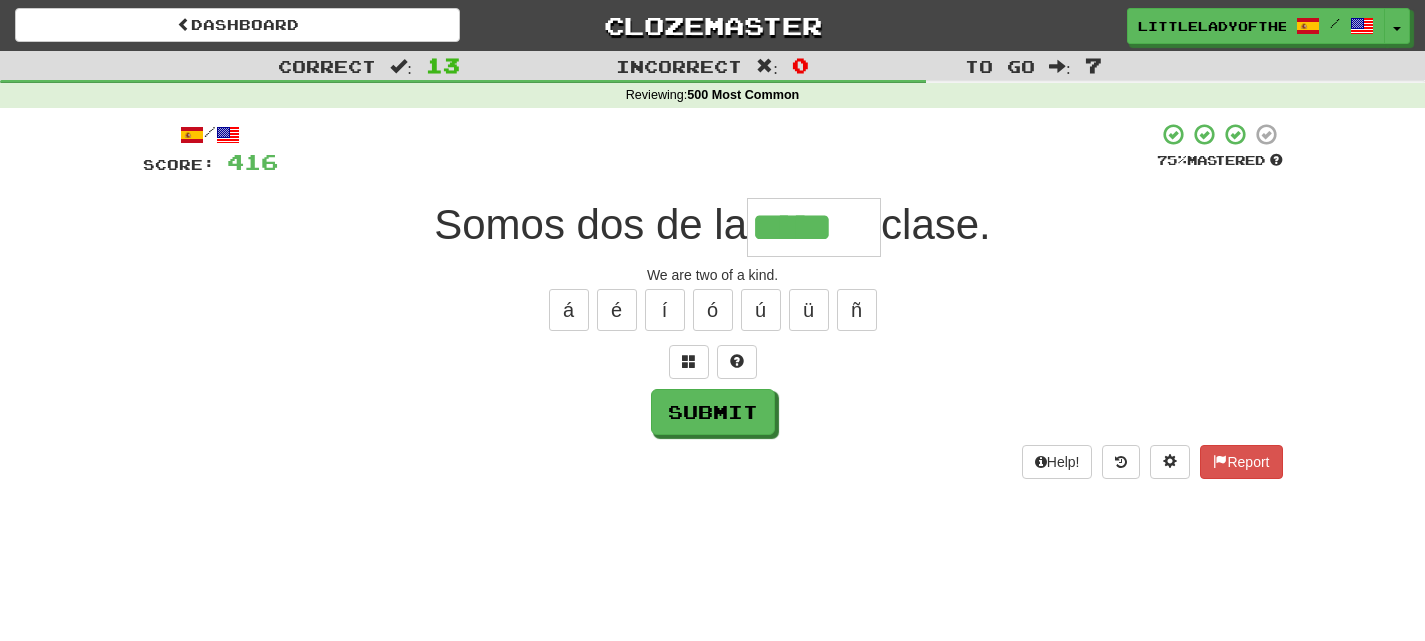type on "*****" 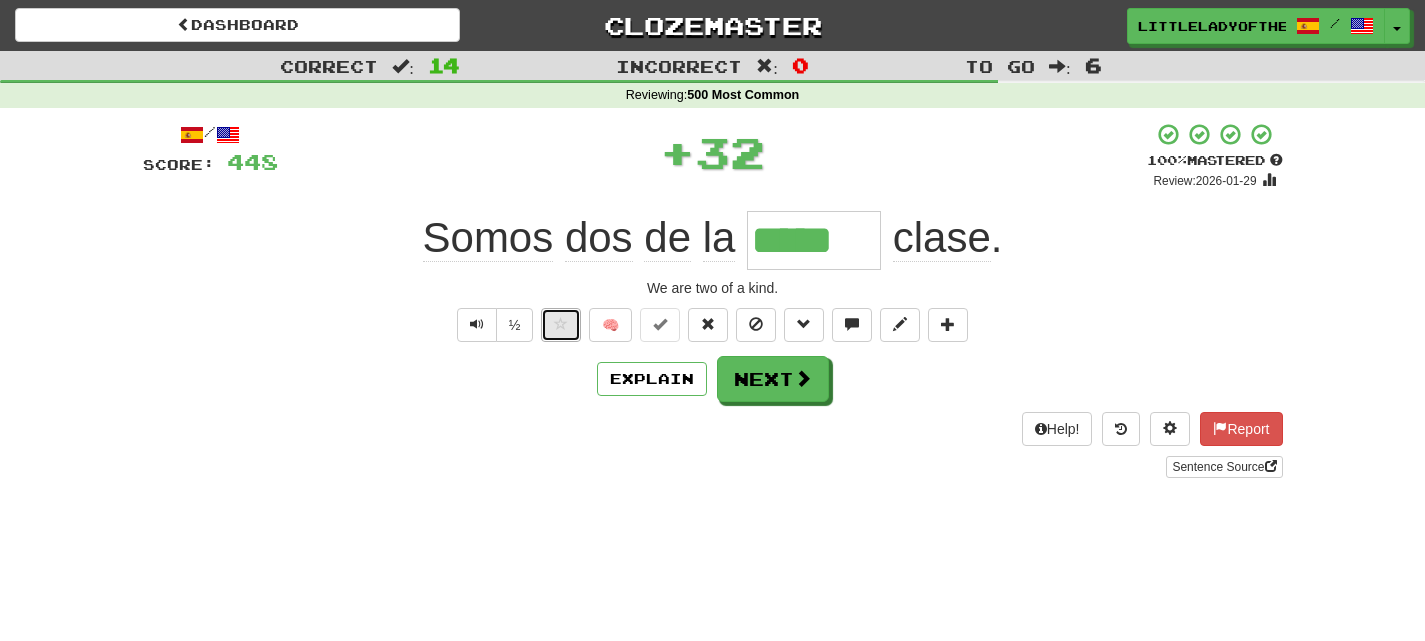 click at bounding box center (561, 325) 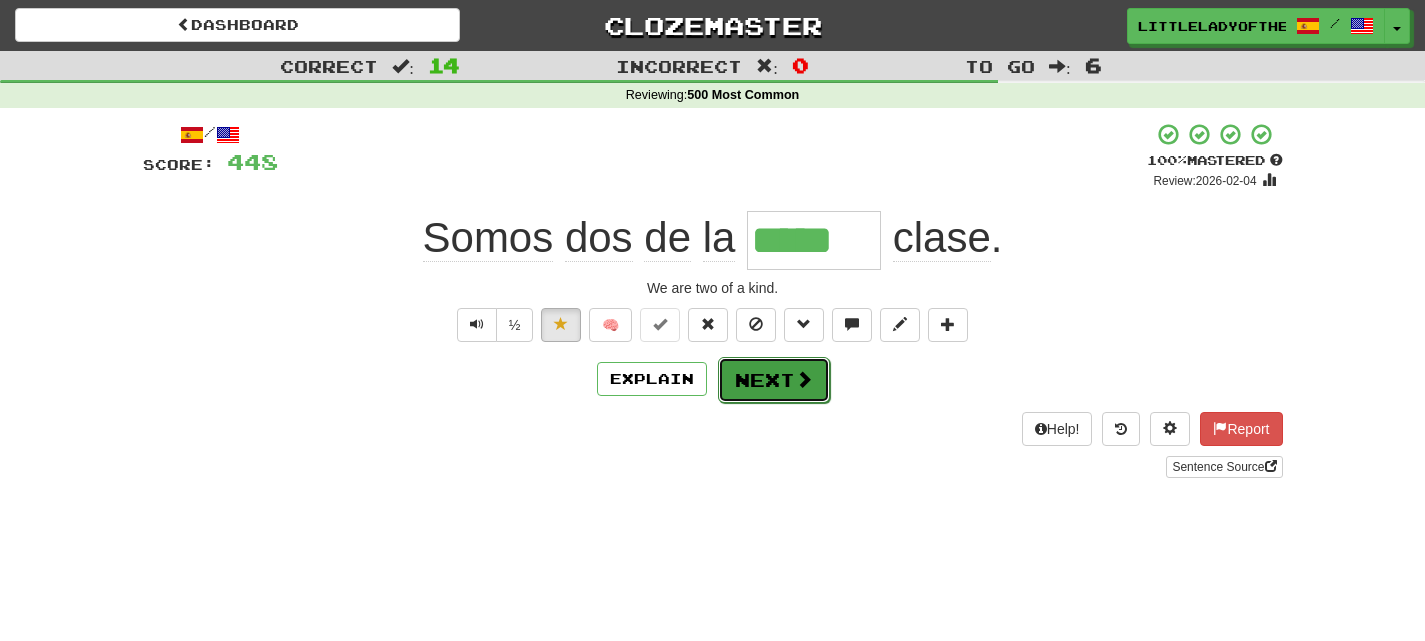 click on "Next" at bounding box center [774, 380] 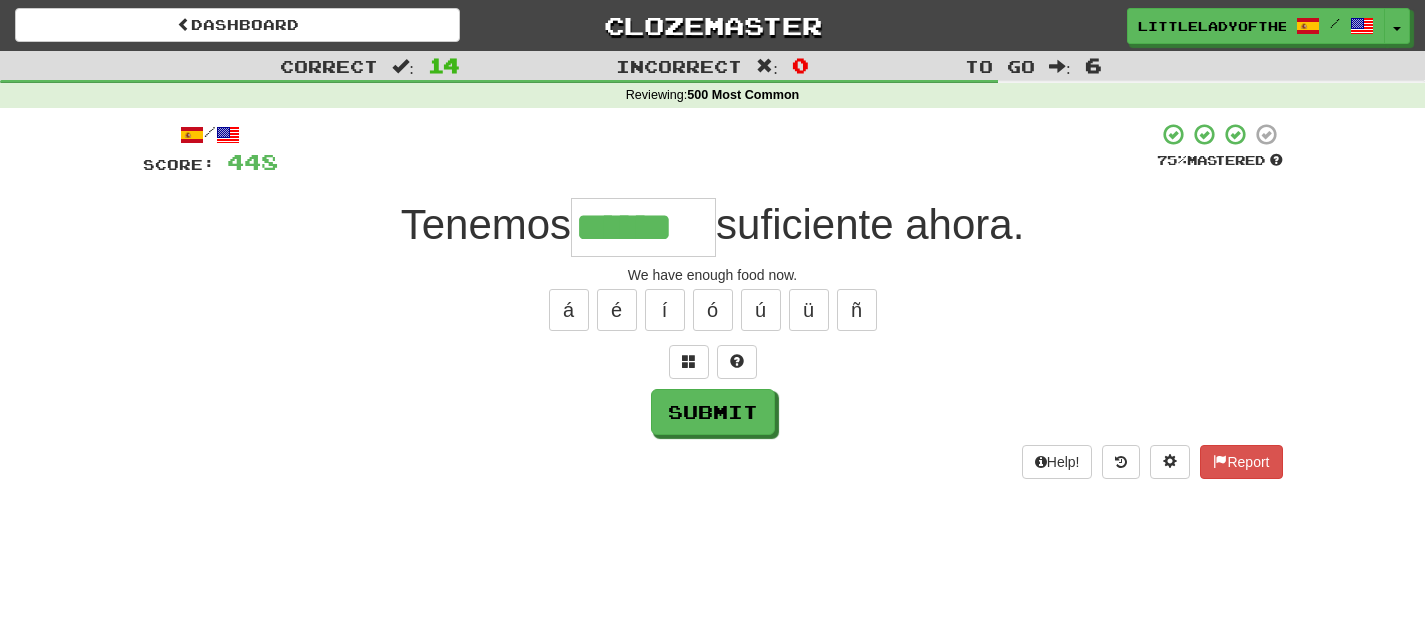 type on "******" 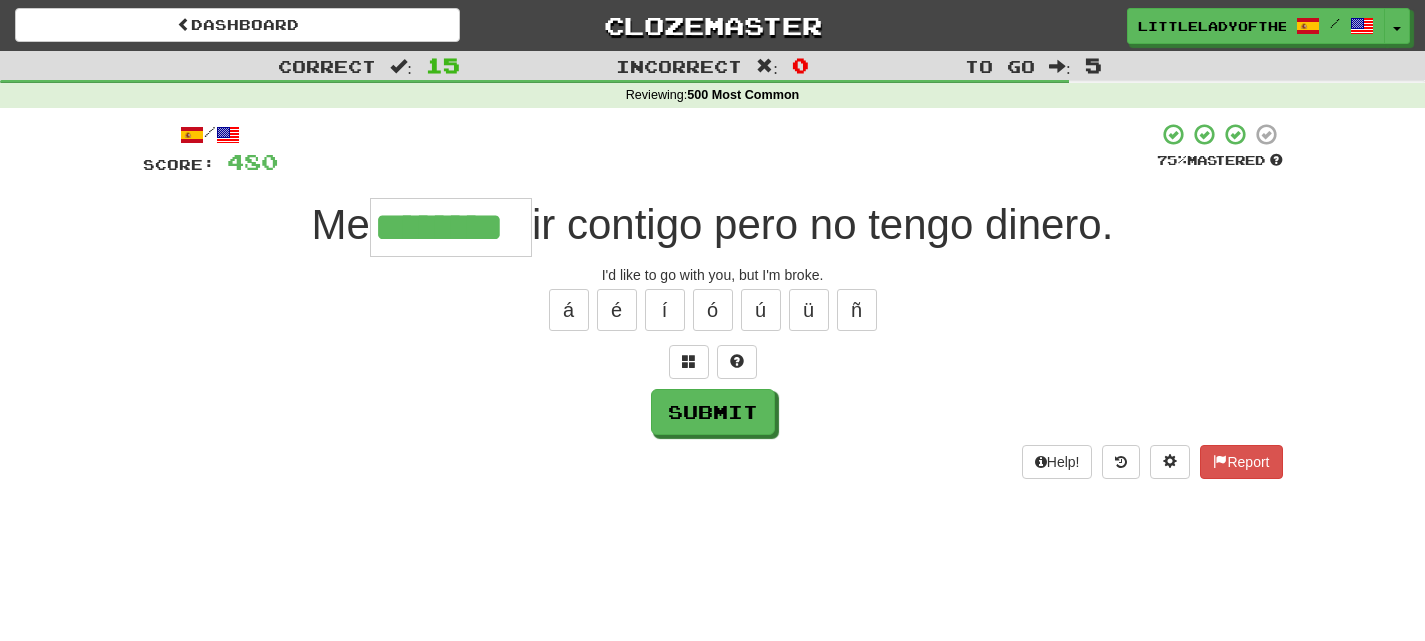 type on "********" 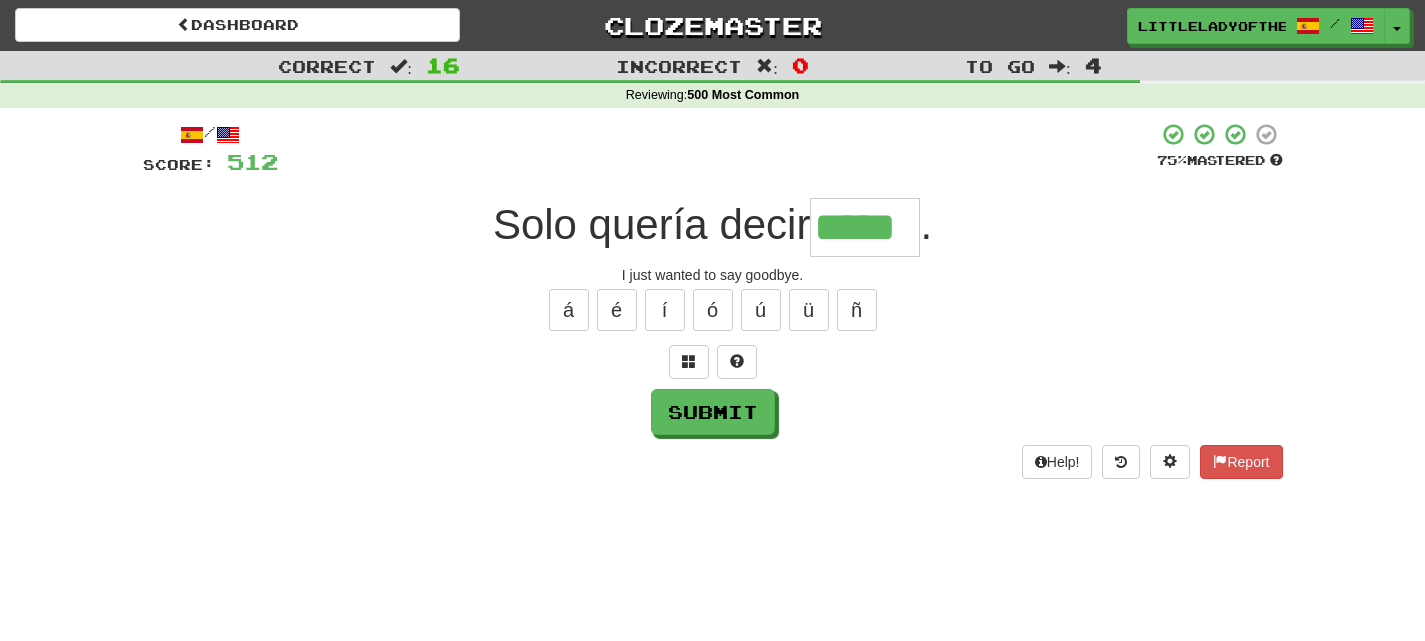 type on "*****" 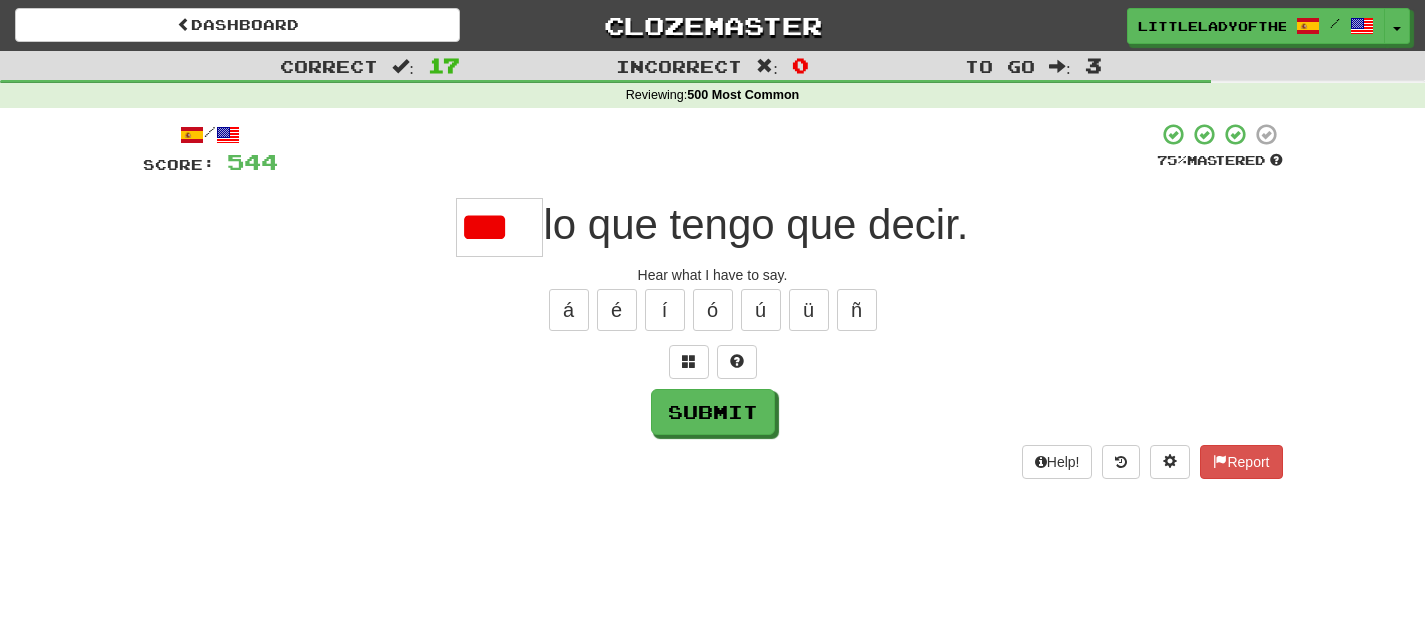 scroll, scrollTop: 0, scrollLeft: 0, axis: both 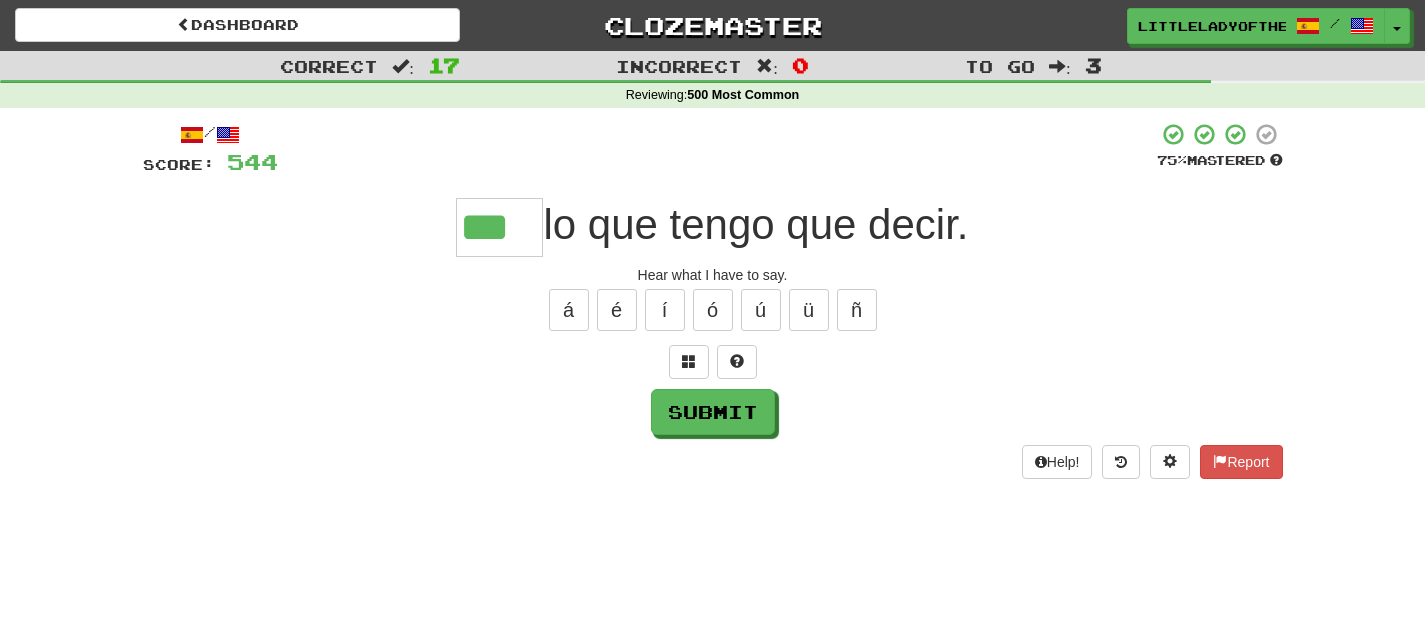type on "***" 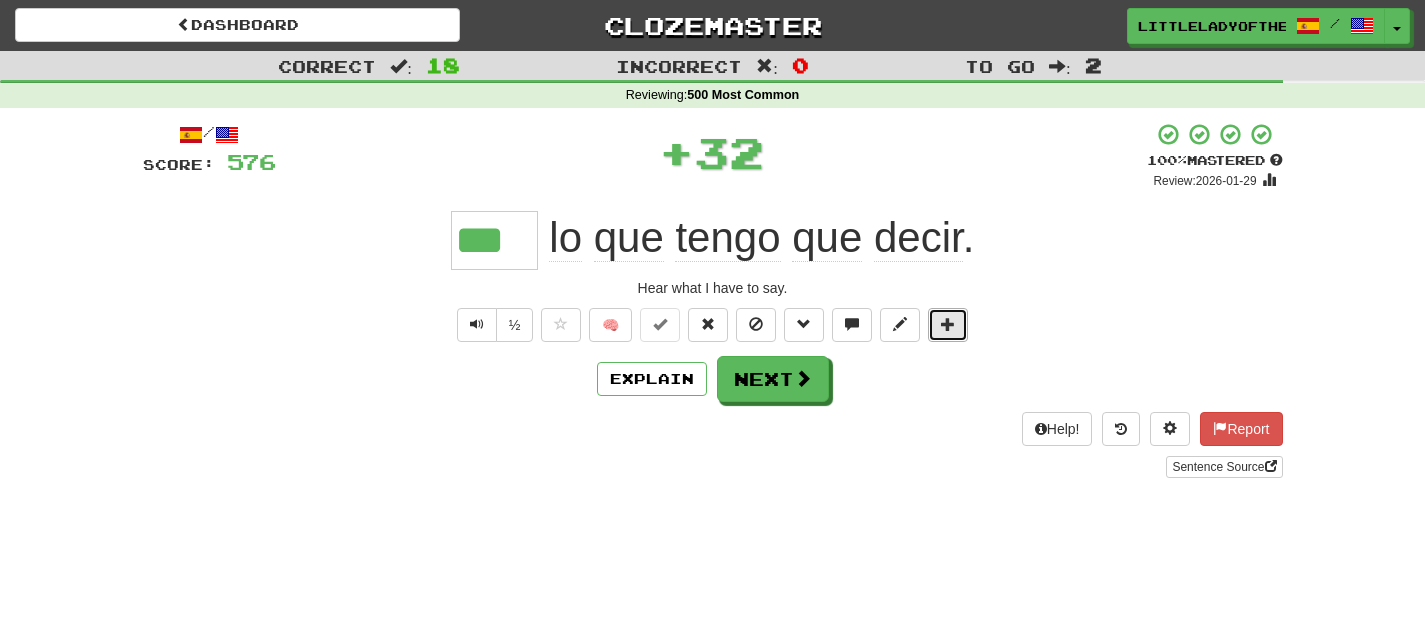 click at bounding box center (948, 325) 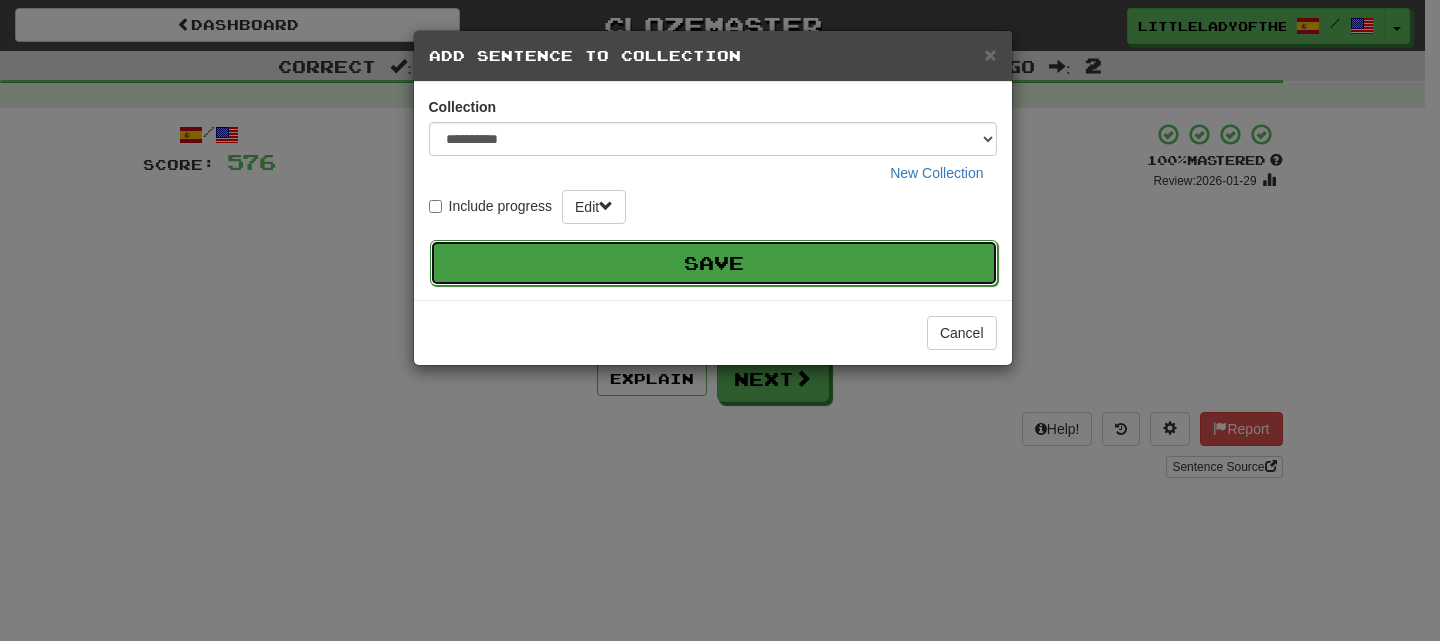 click on "Save" at bounding box center [714, 263] 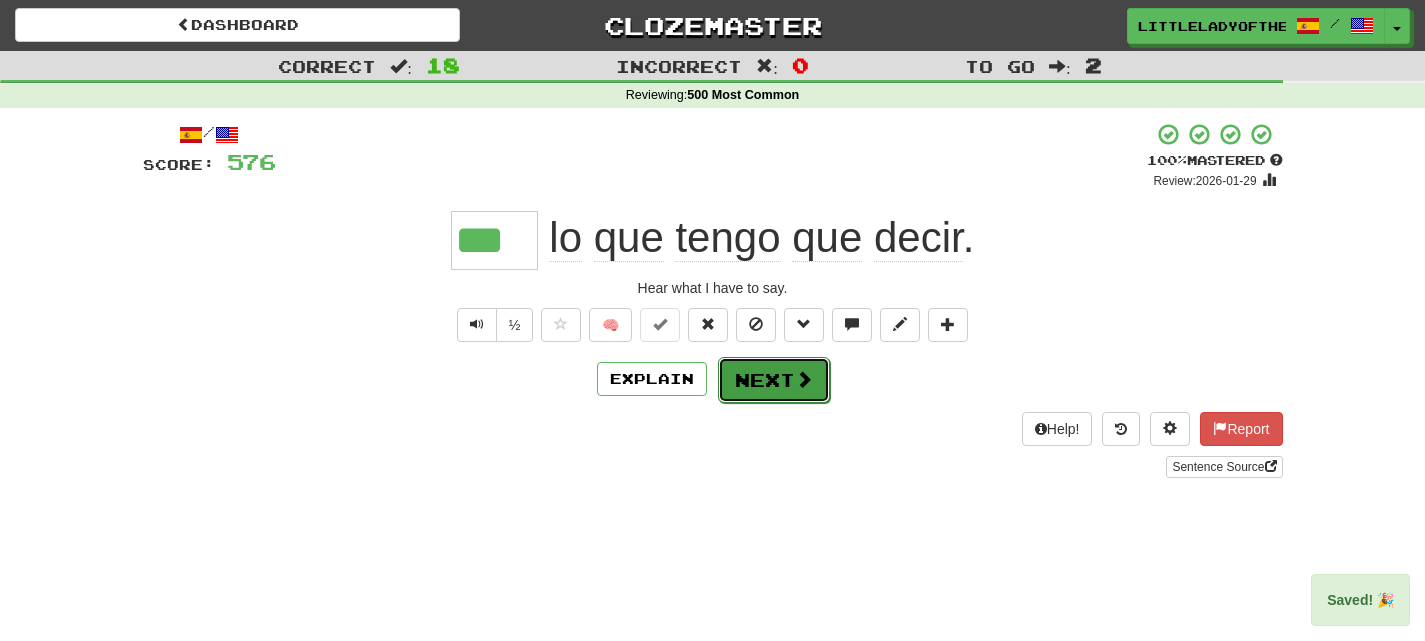 click on "Next" at bounding box center [774, 380] 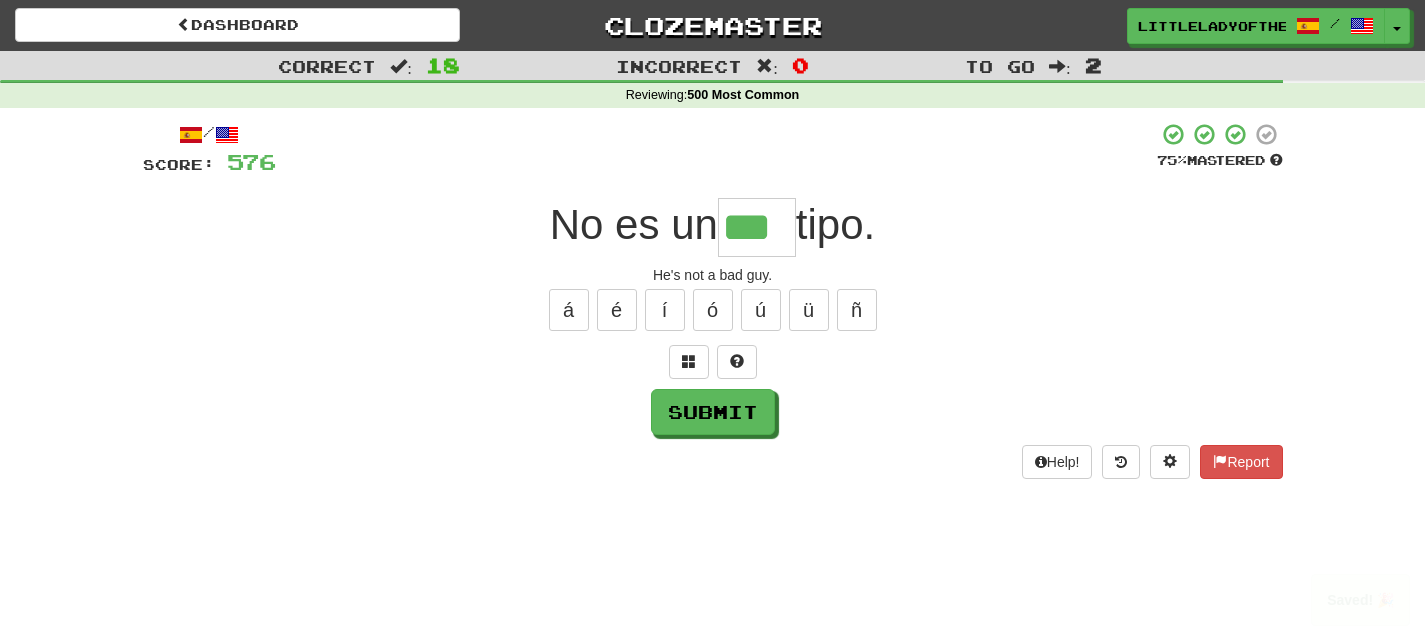 type on "***" 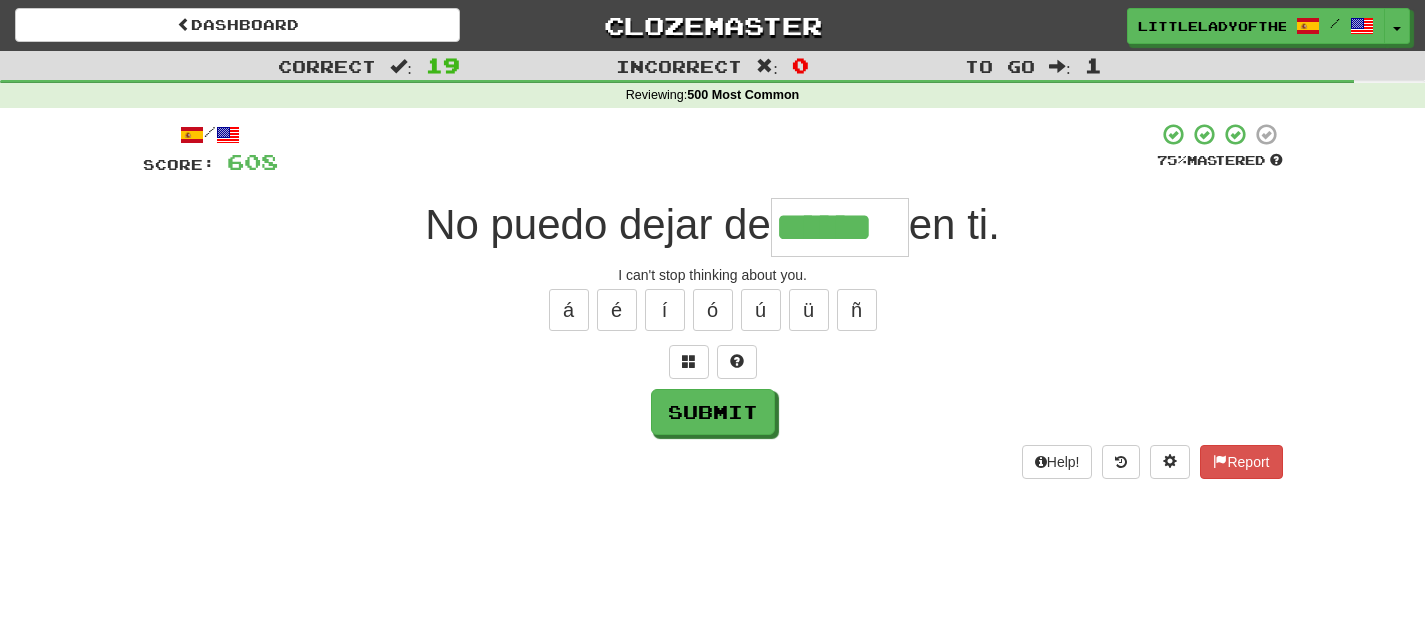 type on "******" 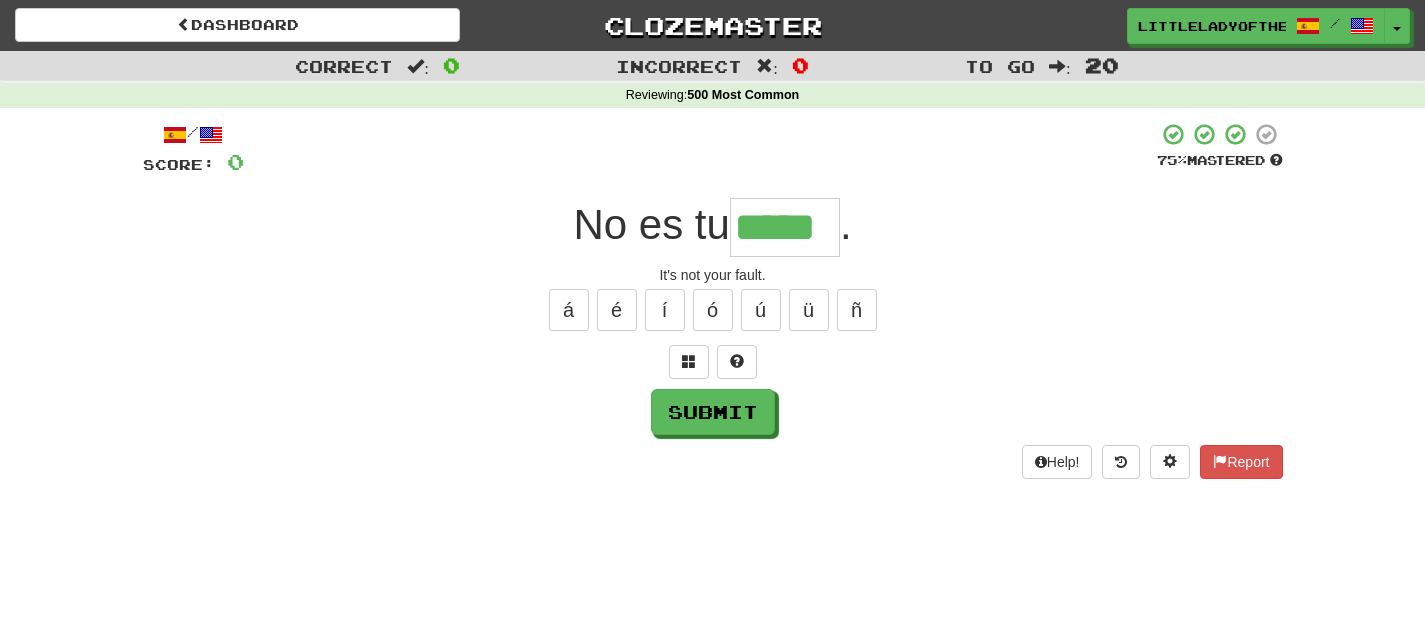 type on "*****" 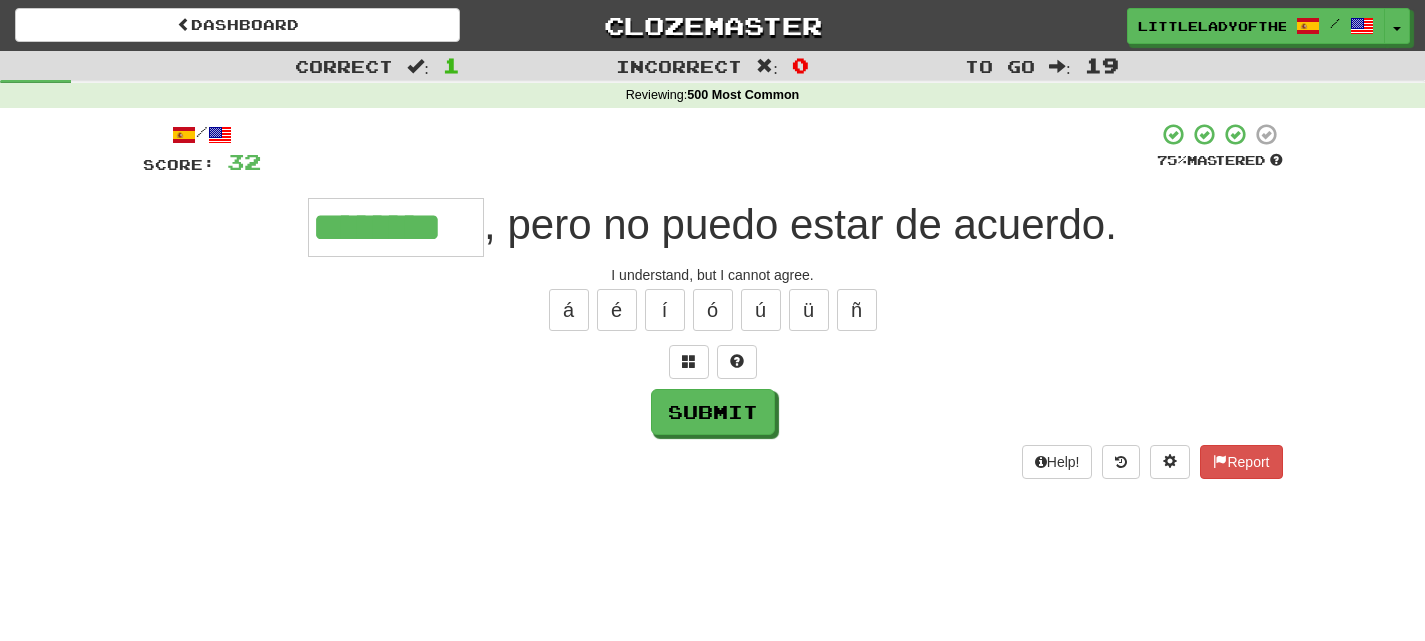 type on "********" 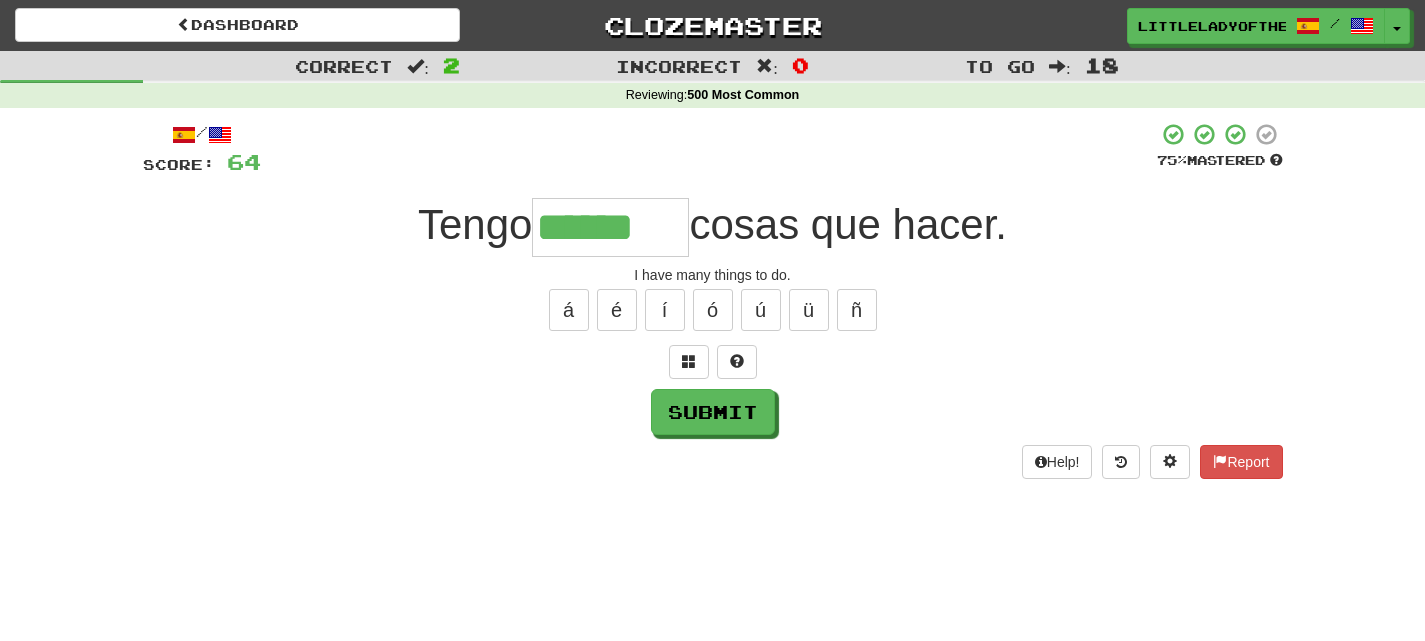 type on "******" 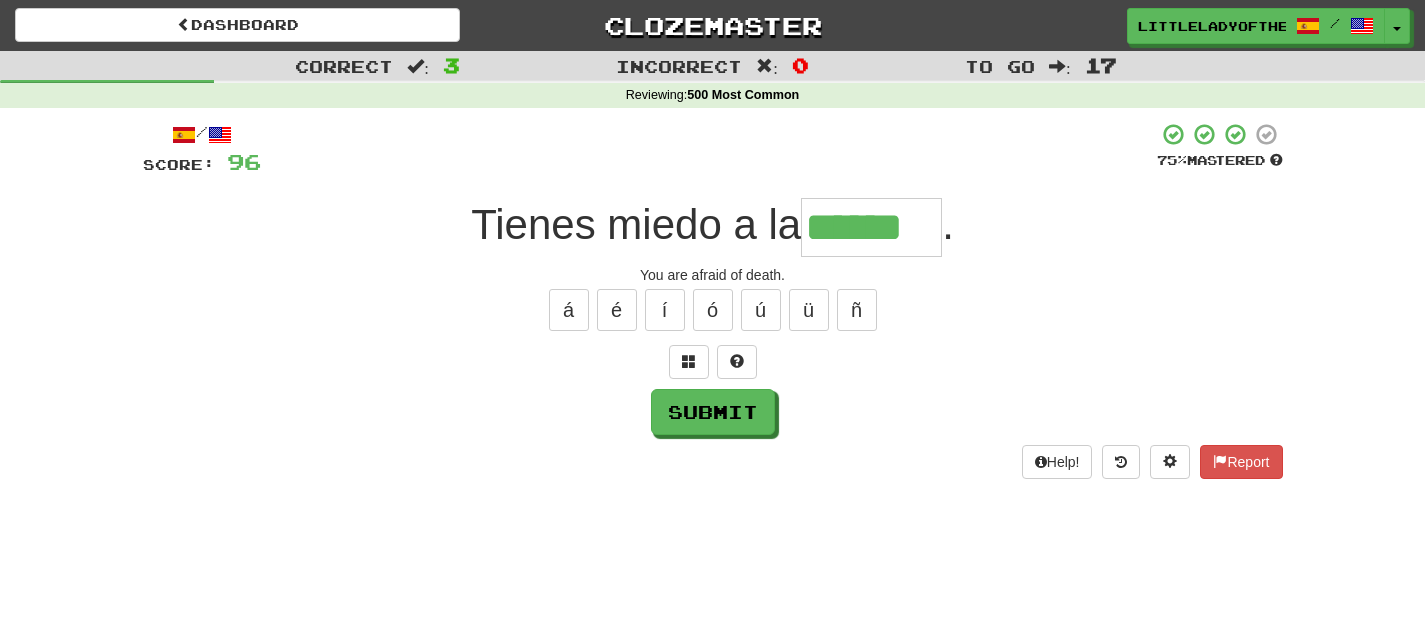 type on "******" 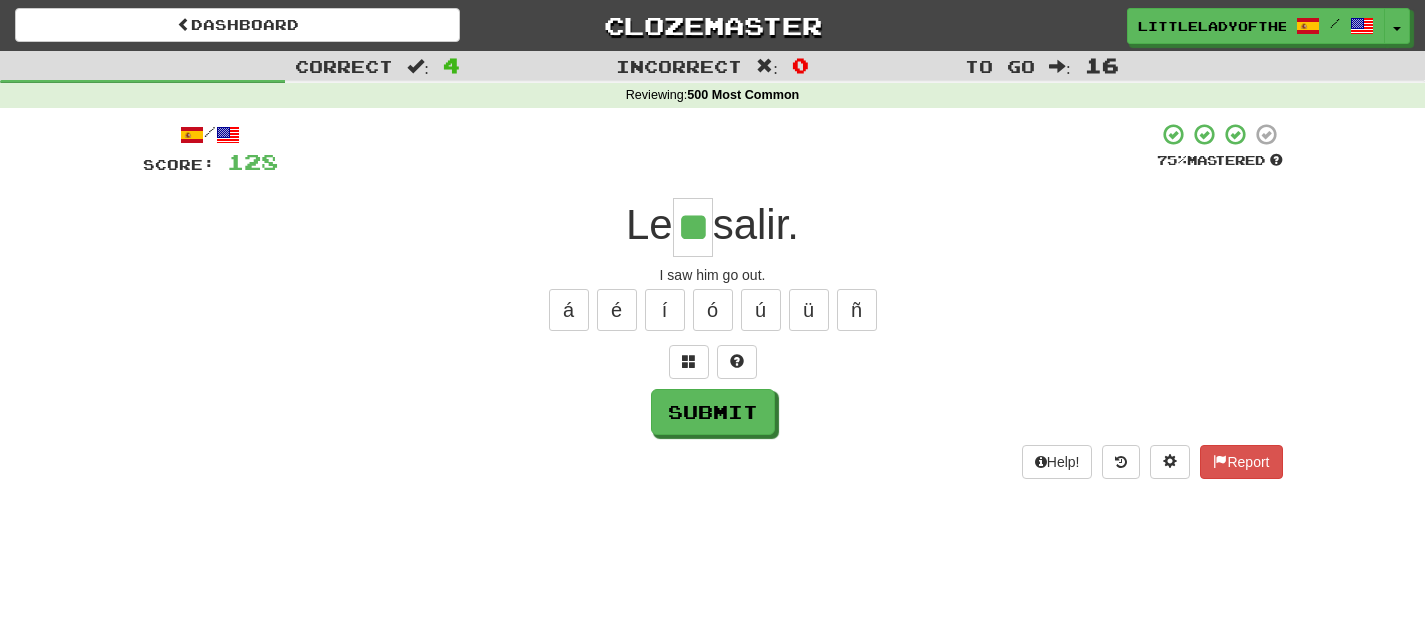 type on "**" 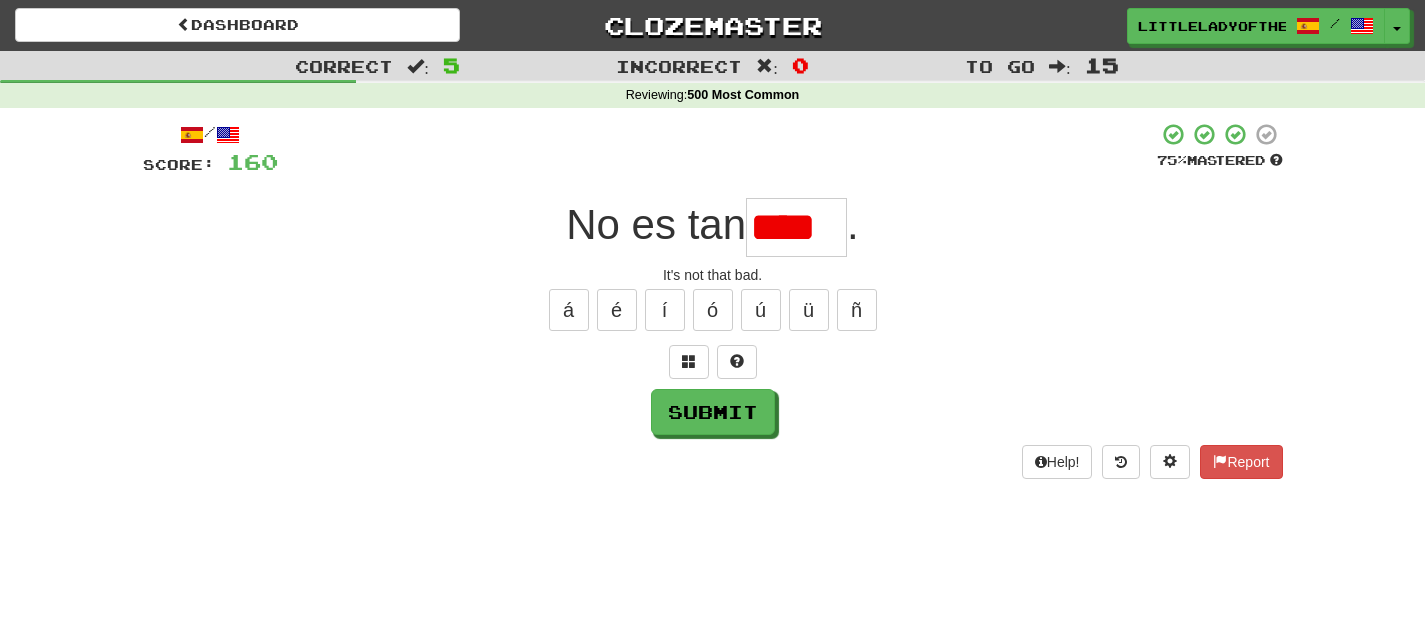 scroll, scrollTop: 0, scrollLeft: 0, axis: both 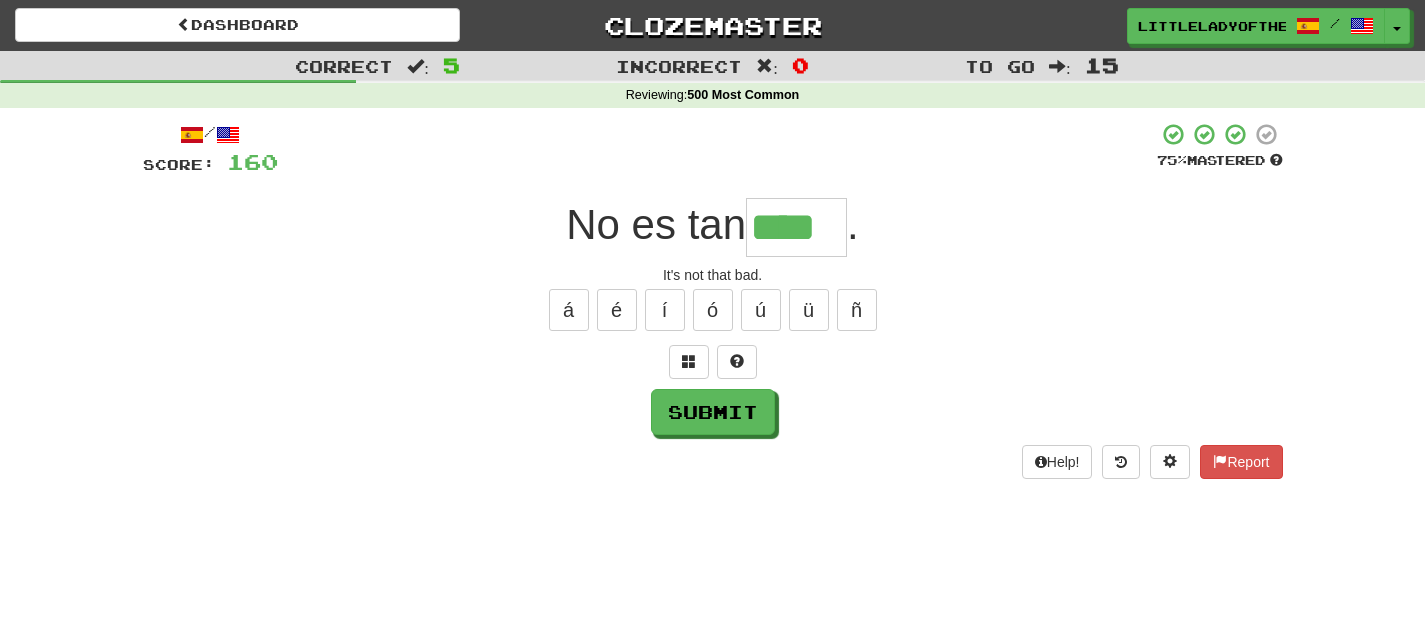 type on "****" 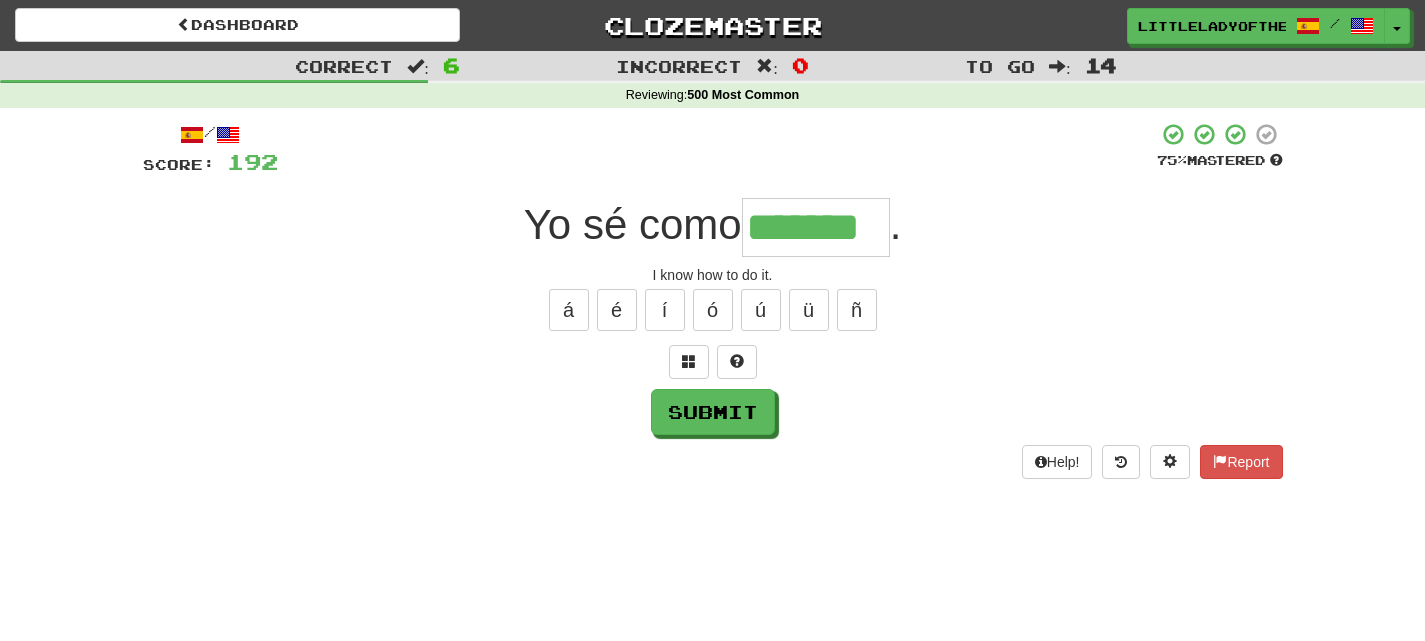 type on "*******" 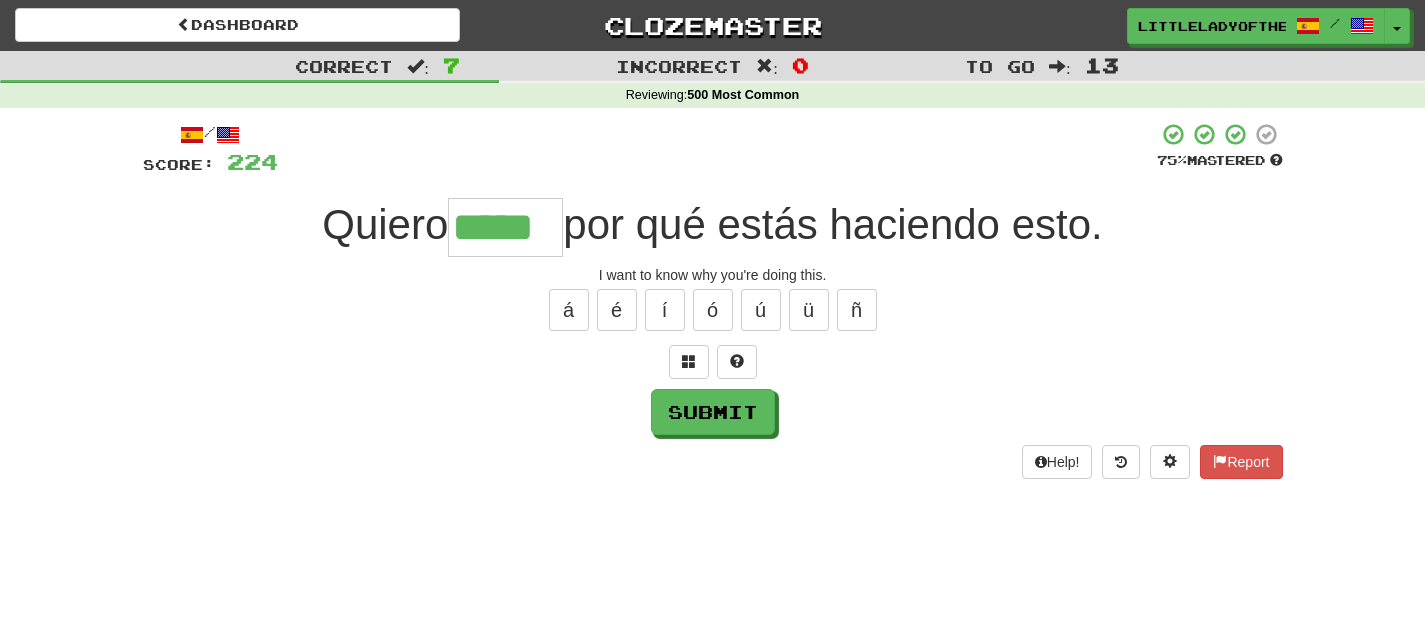 type on "*****" 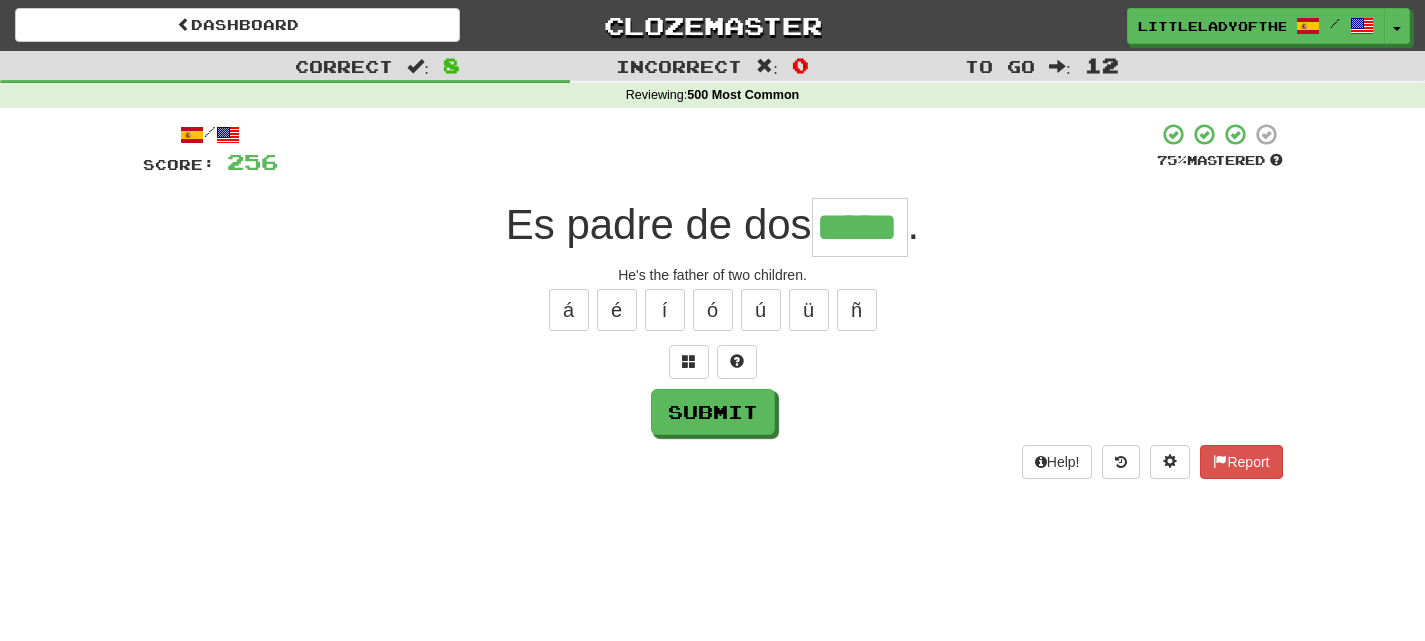 type on "*****" 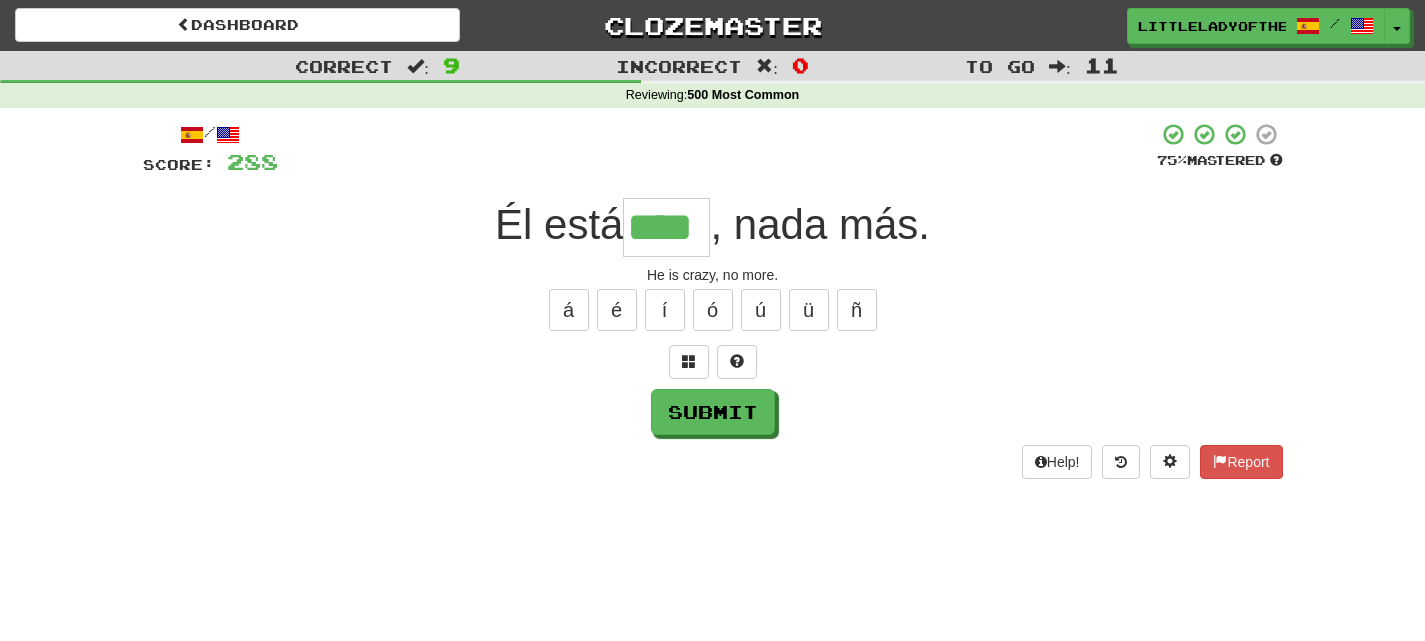 type on "****" 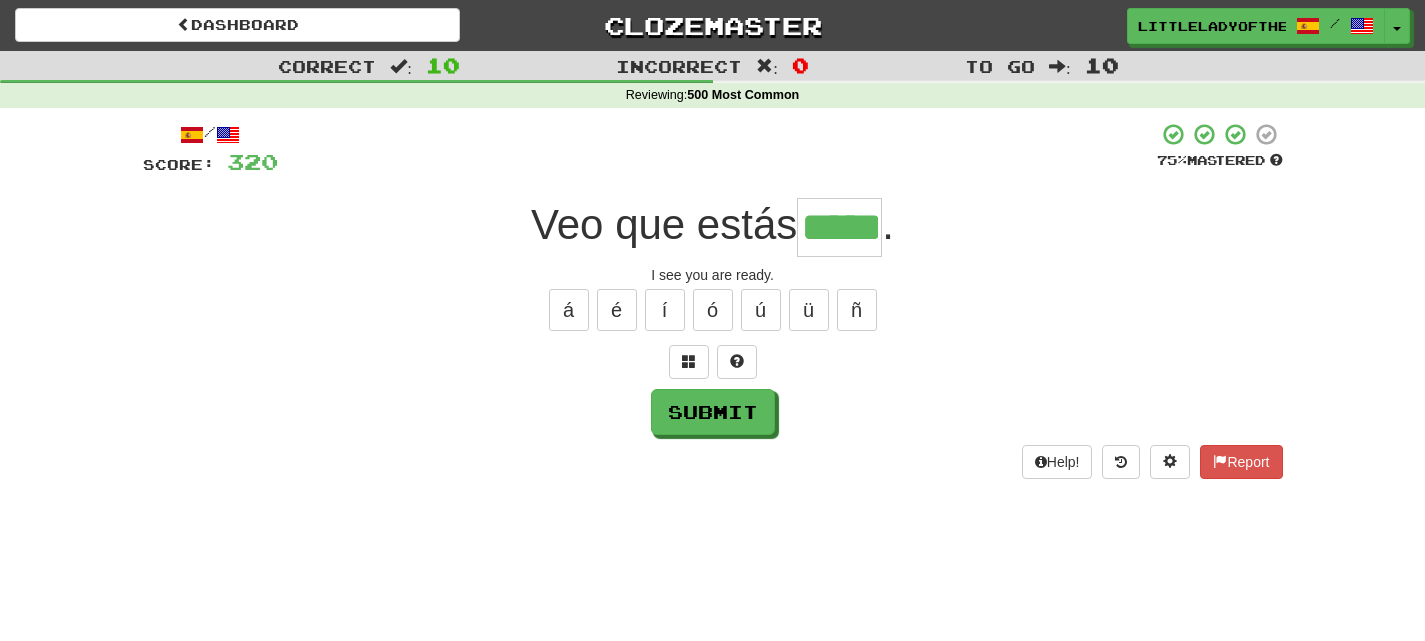 type on "*****" 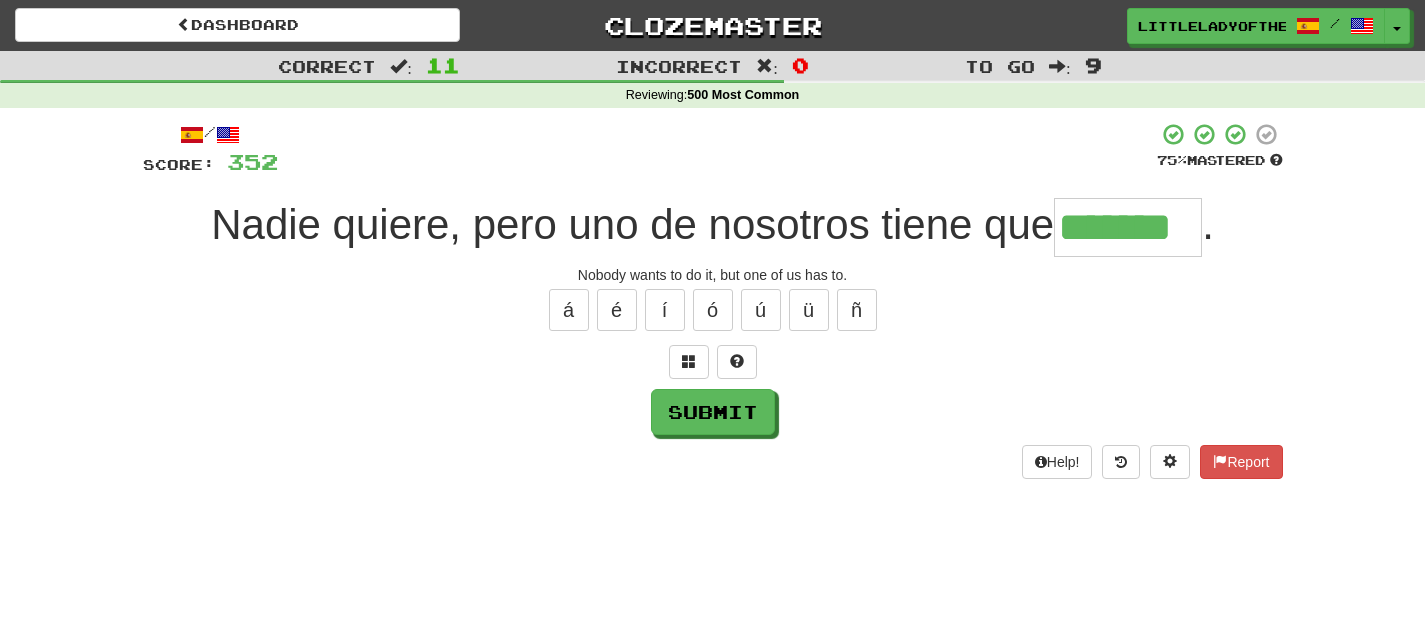 type on "*******" 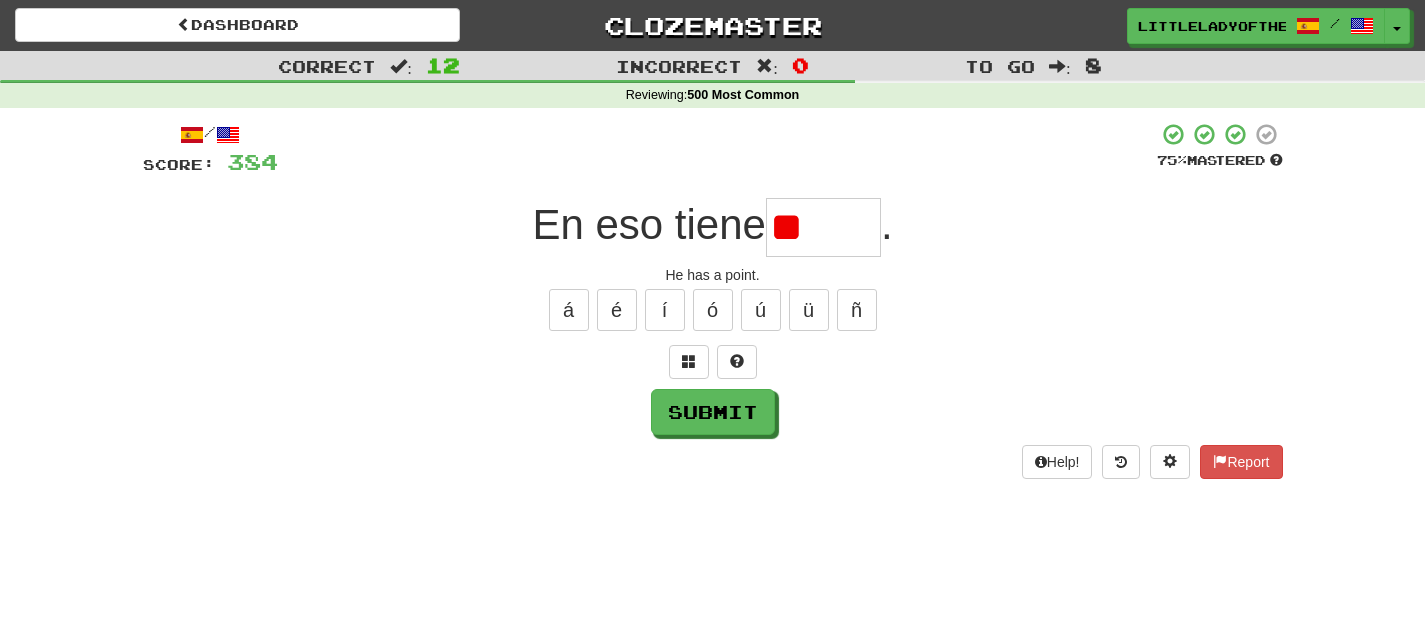 type on "*" 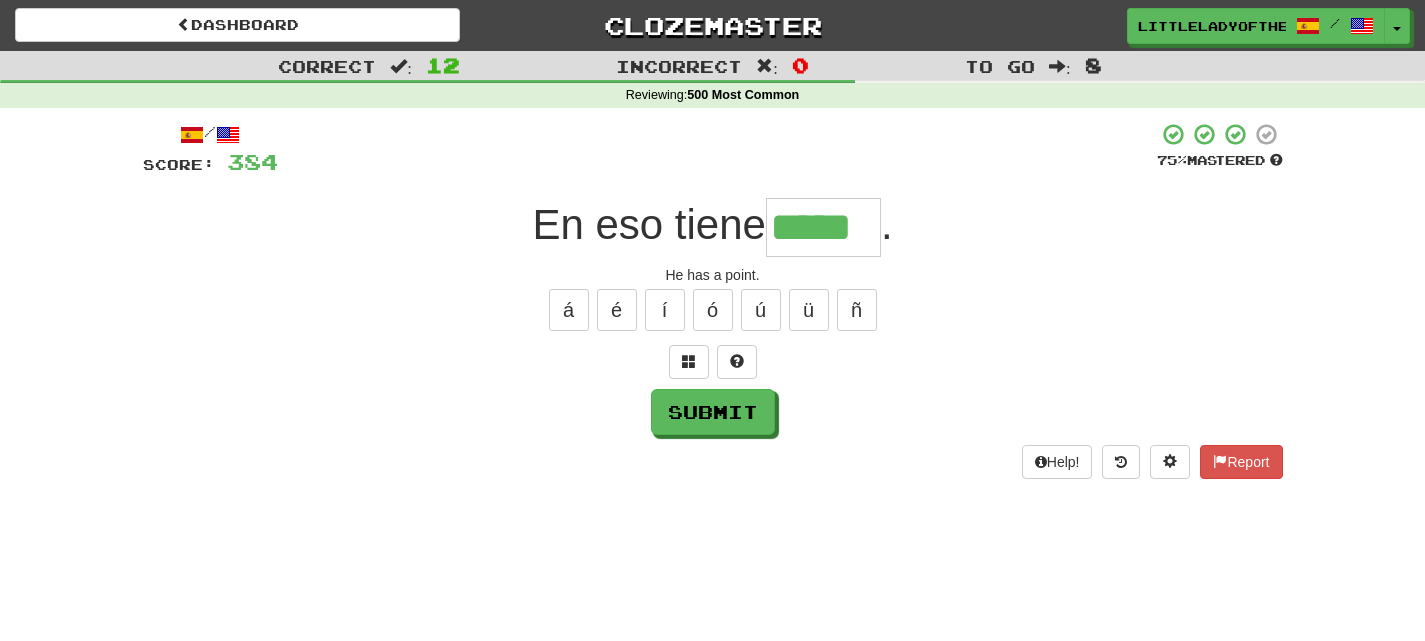 type on "*****" 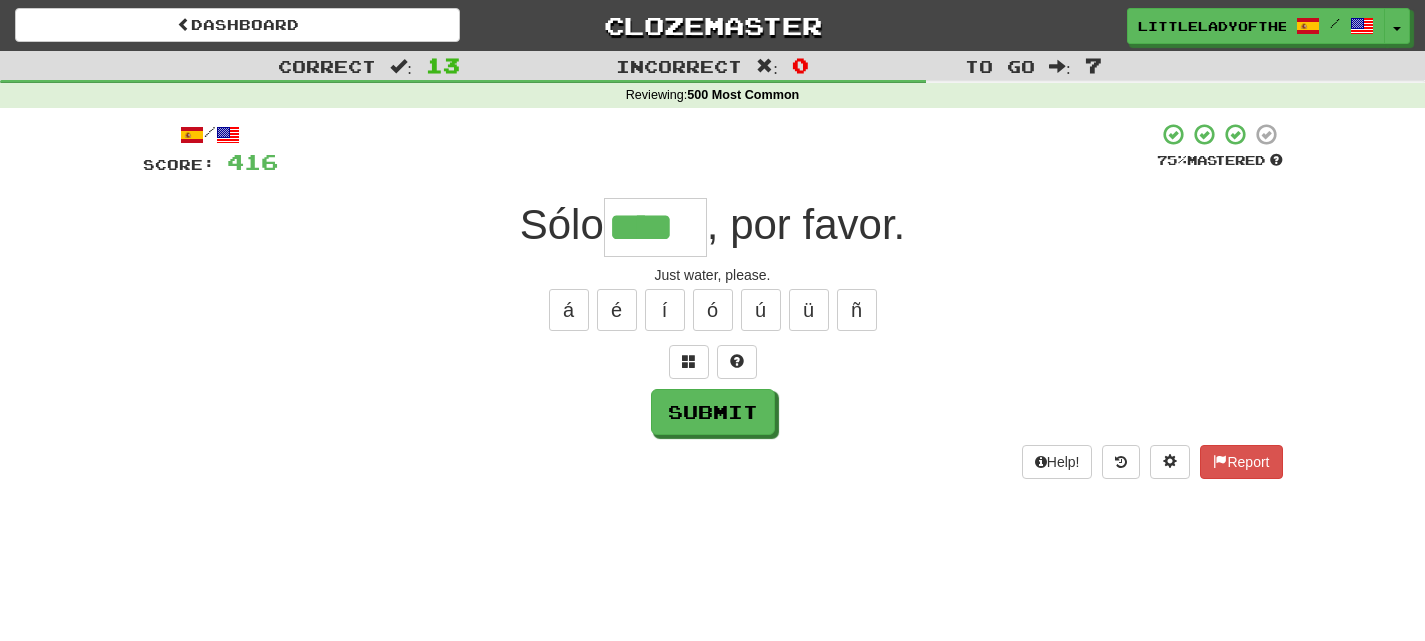type on "****" 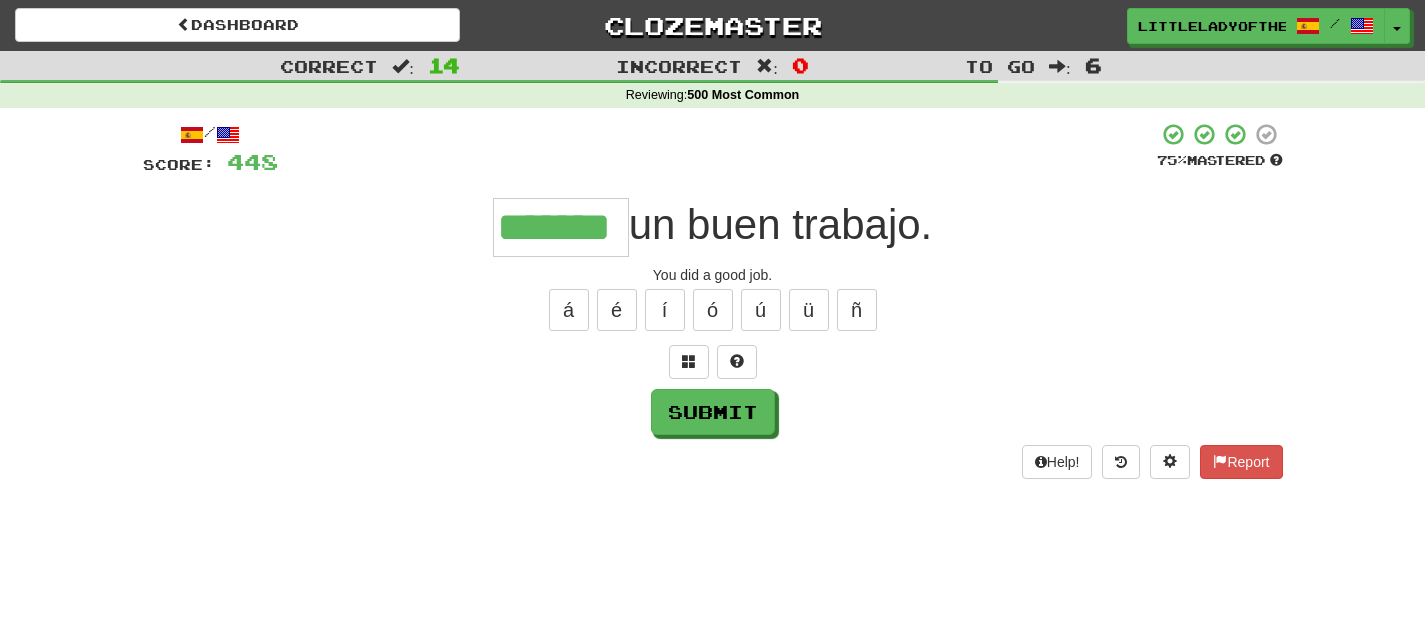 type on "*******" 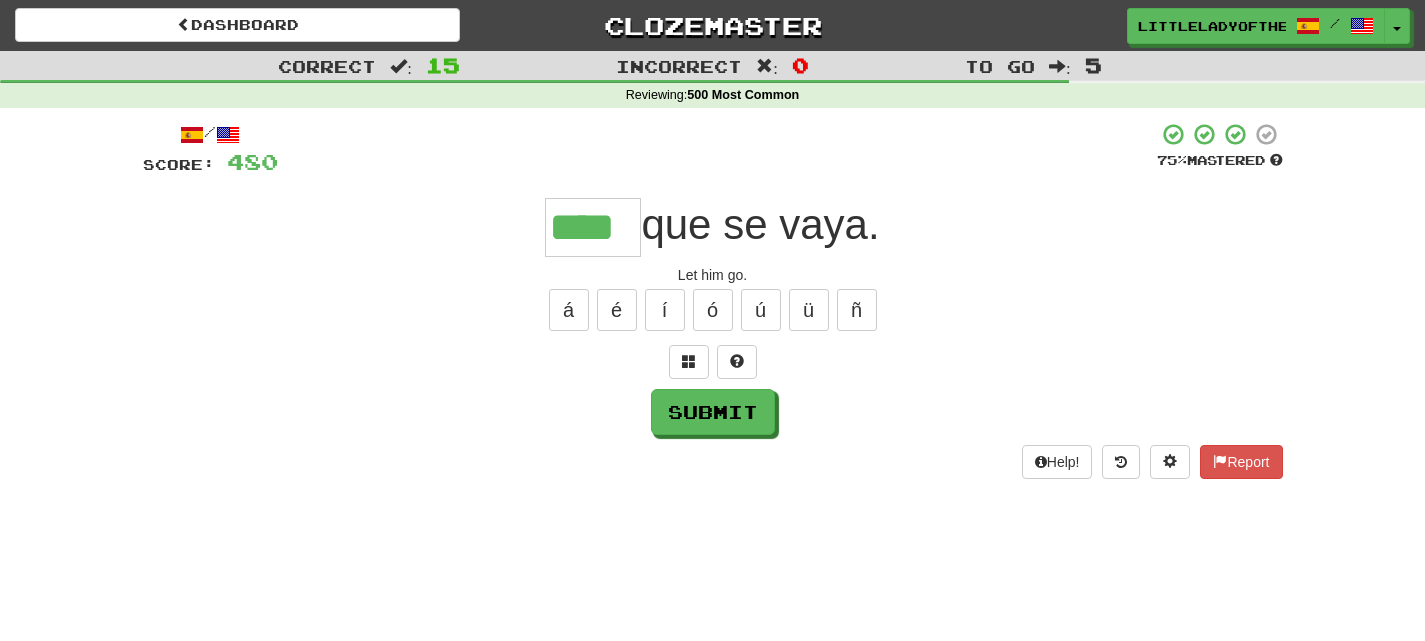 type on "****" 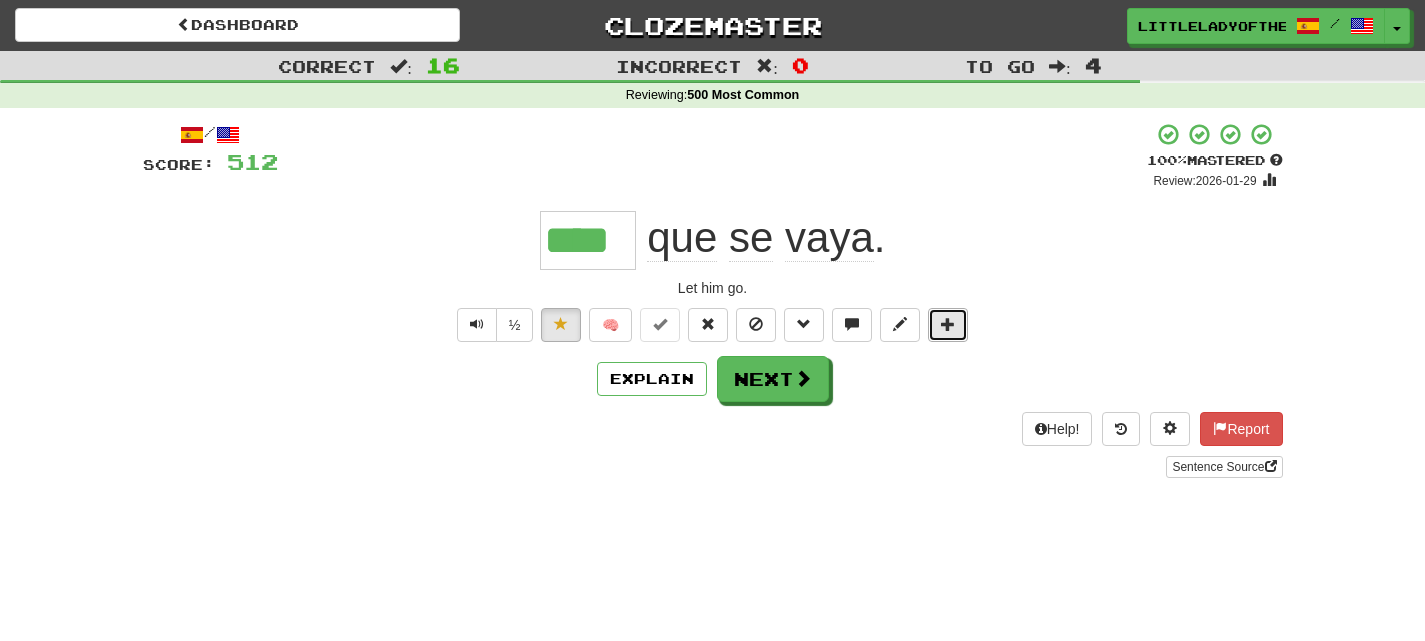 click at bounding box center [948, 325] 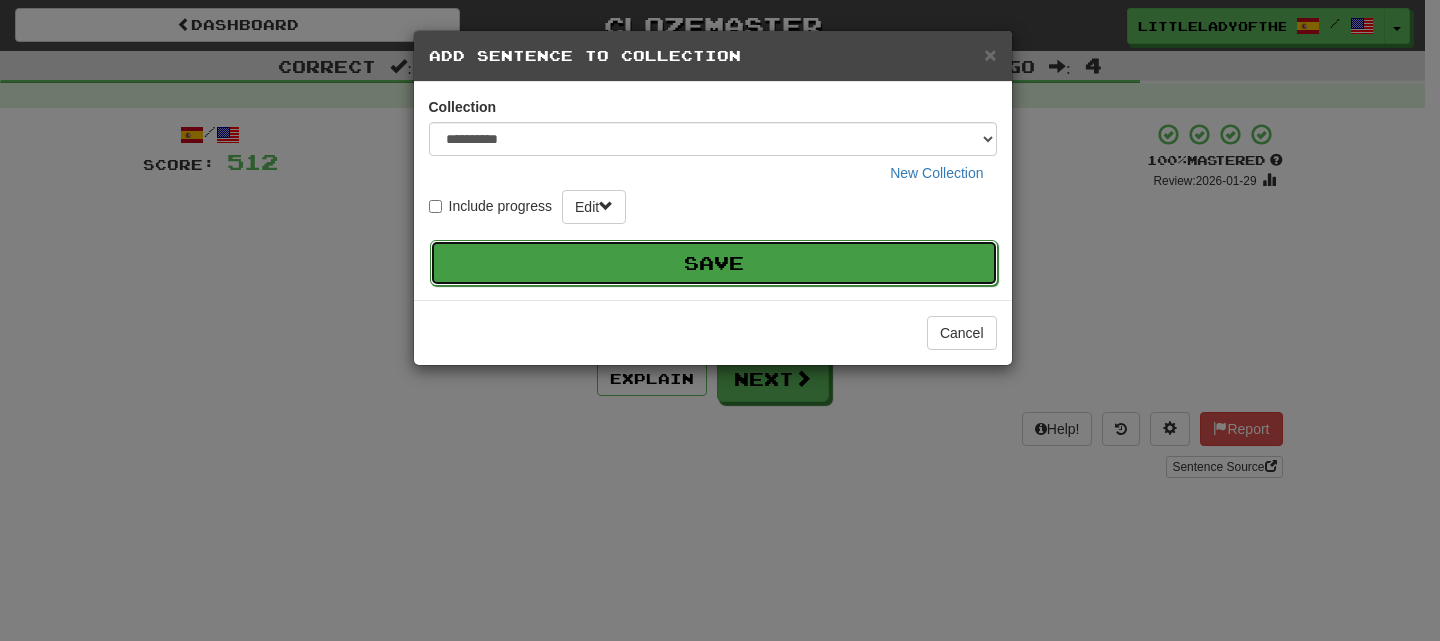 click on "Save" at bounding box center [714, 263] 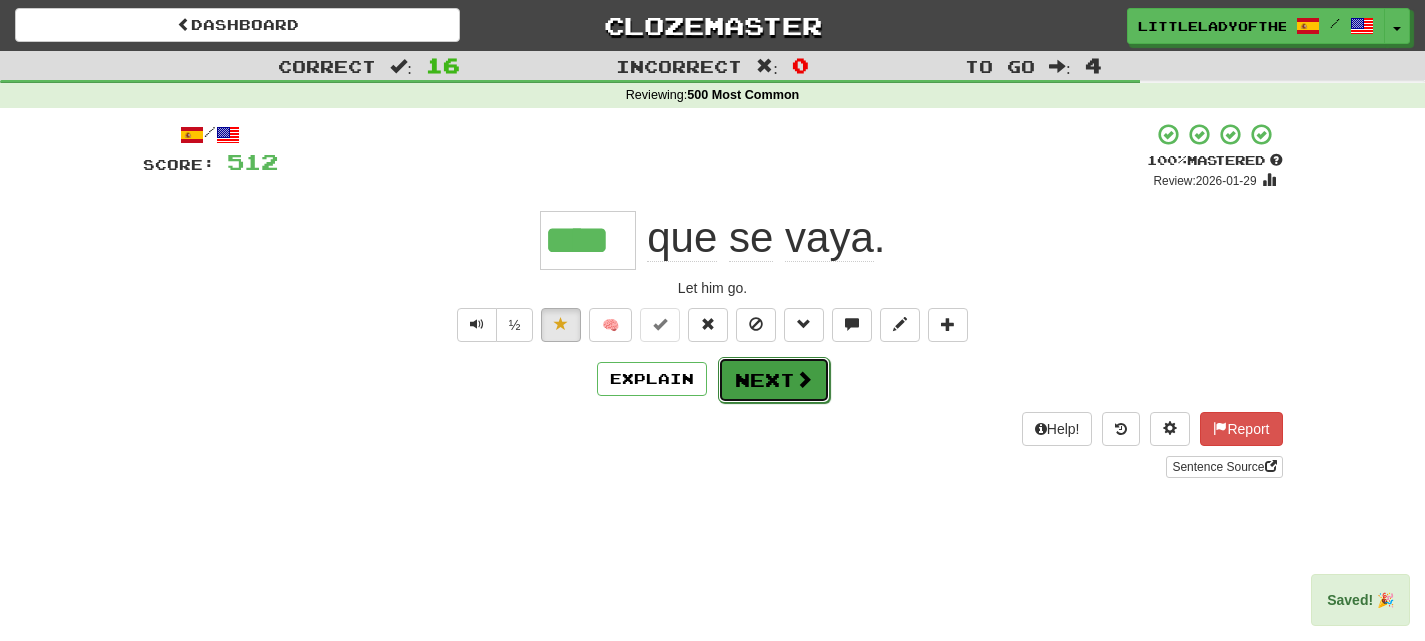 click on "Next" at bounding box center [774, 380] 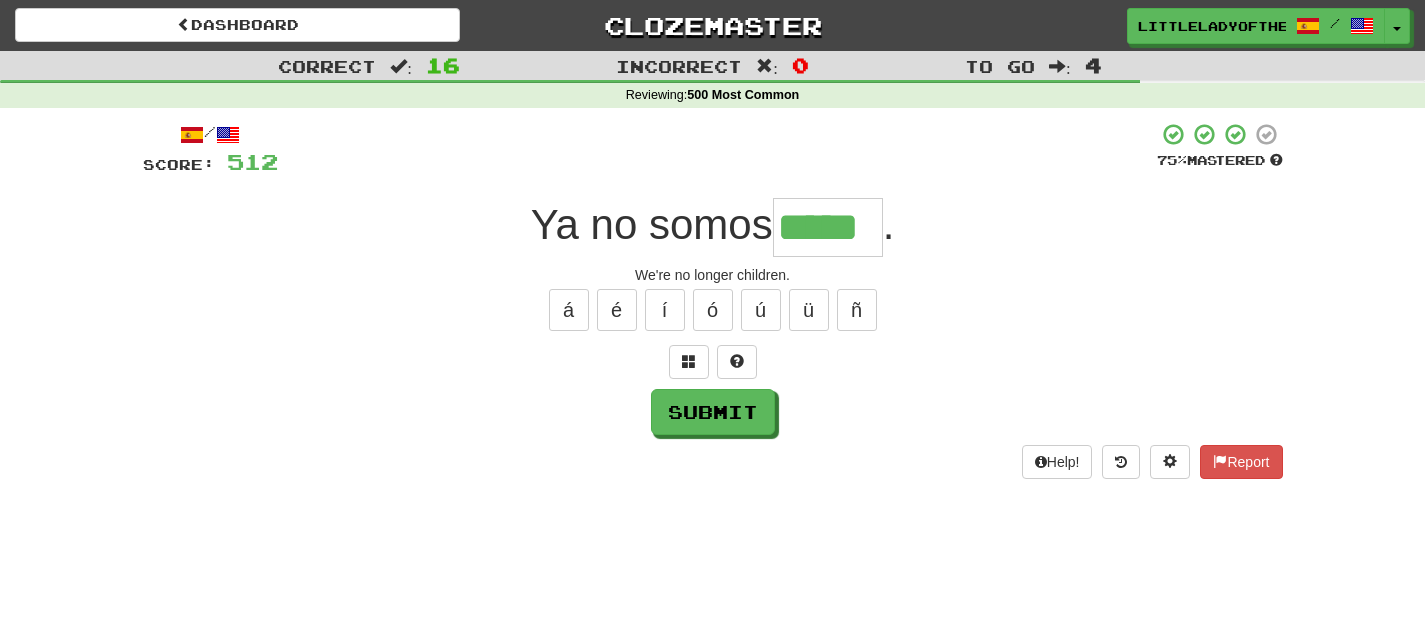 type on "*****" 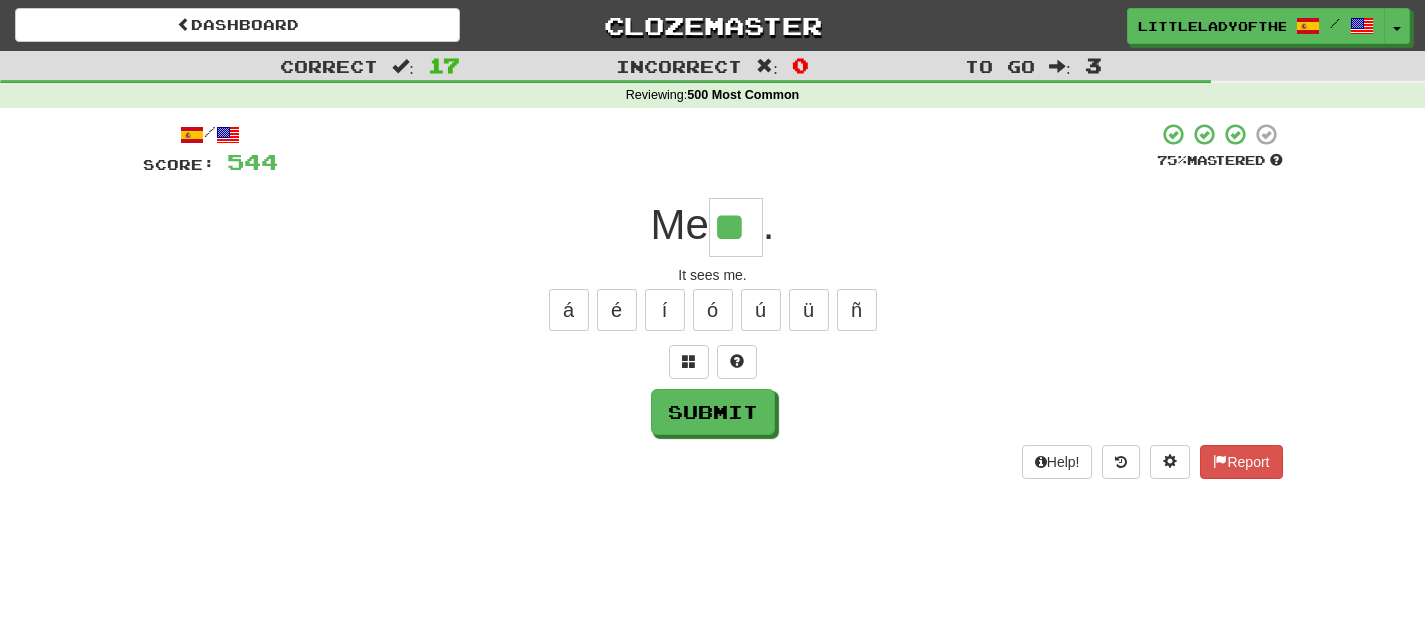 type on "**" 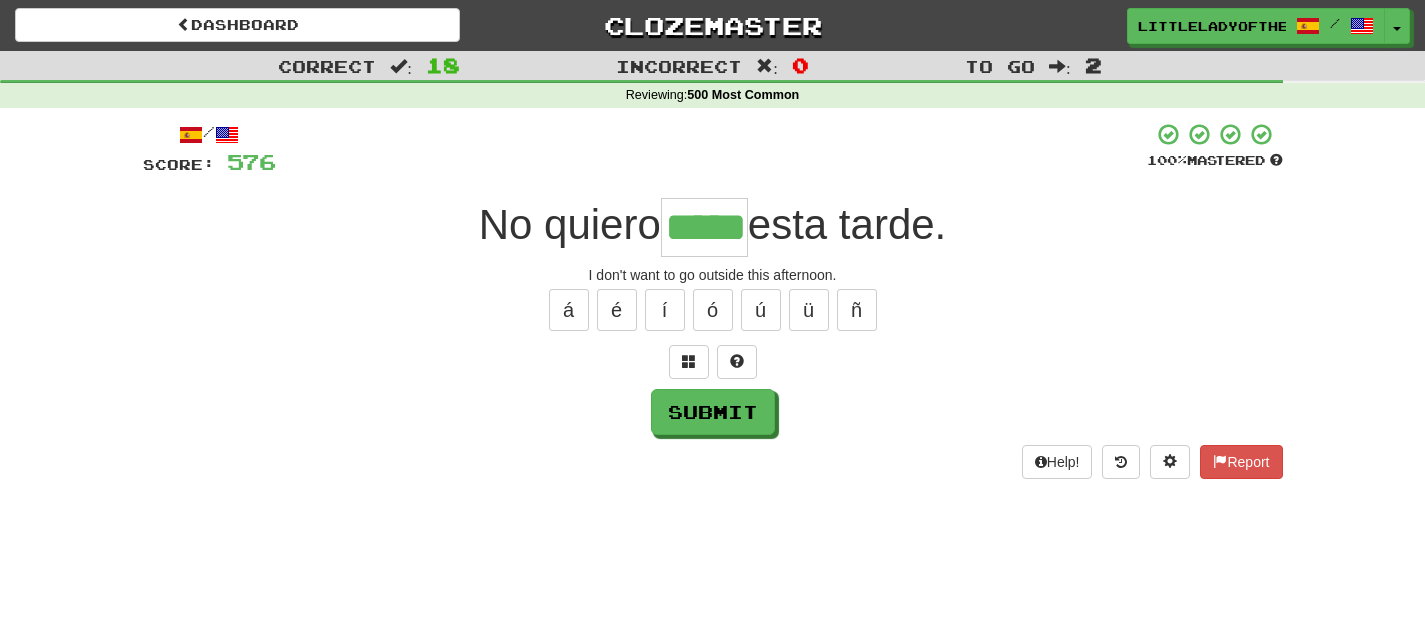 type on "*****" 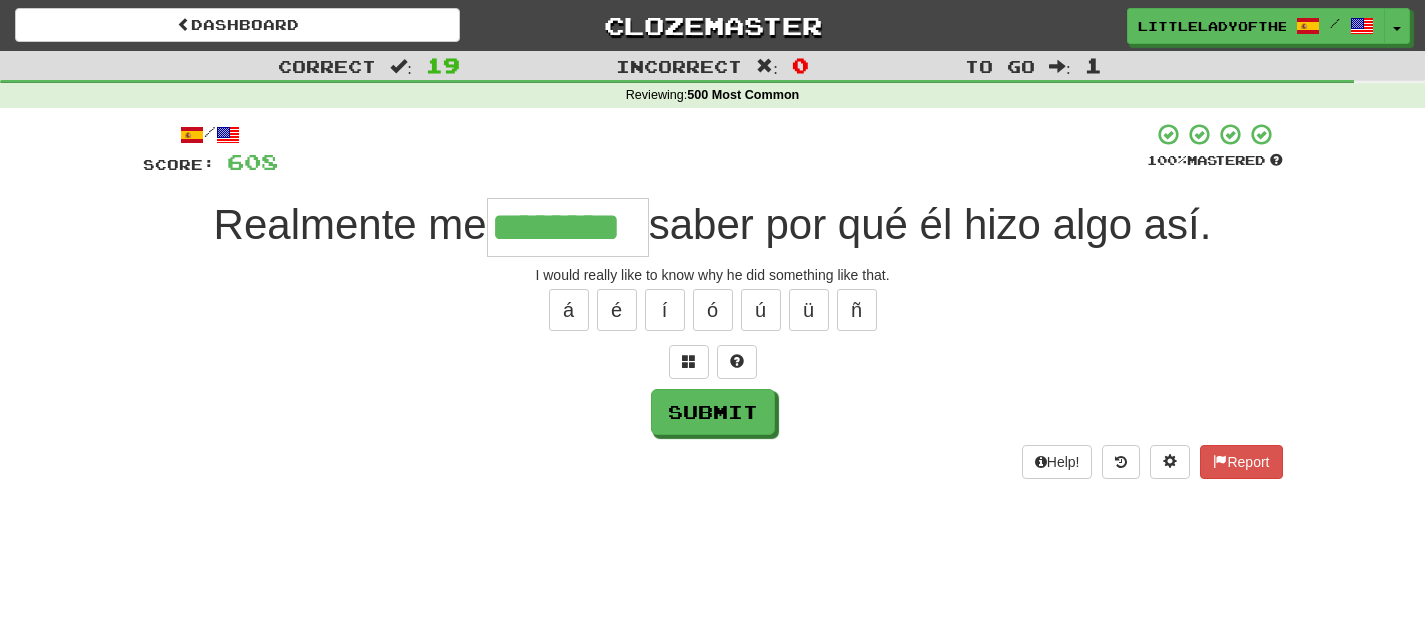 type on "********" 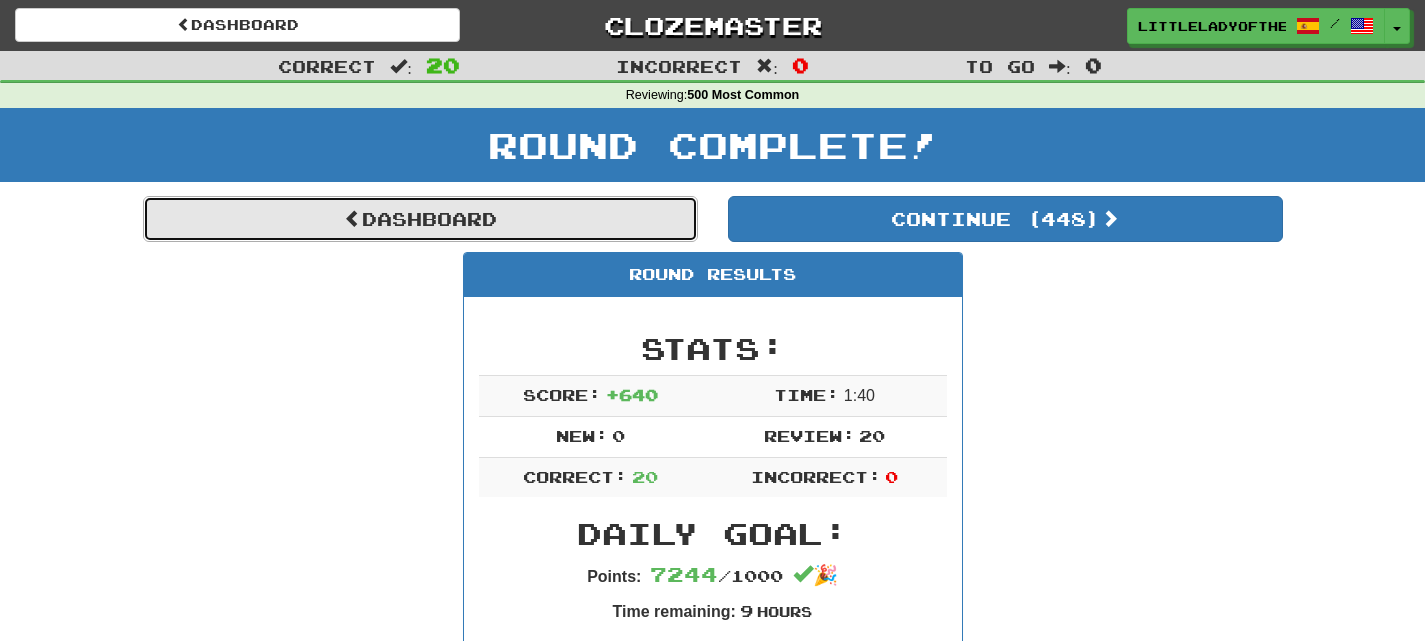 click on "Dashboard" at bounding box center (420, 219) 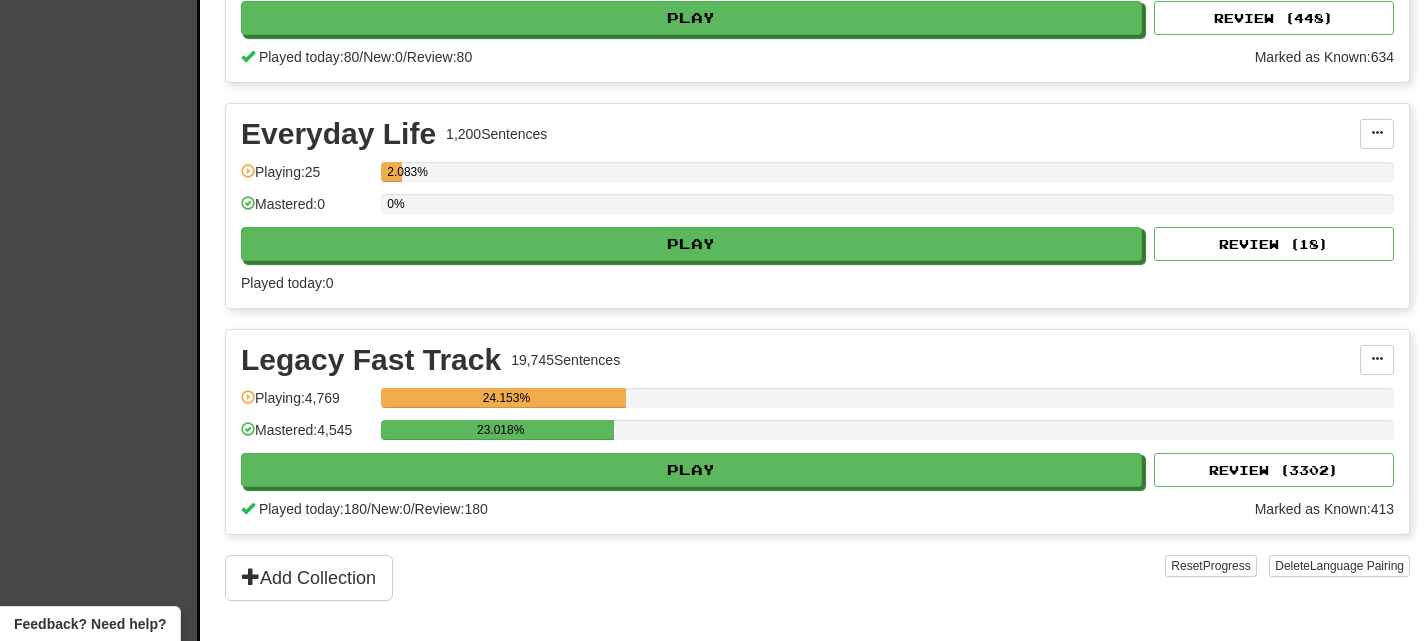scroll, scrollTop: 811, scrollLeft: 0, axis: vertical 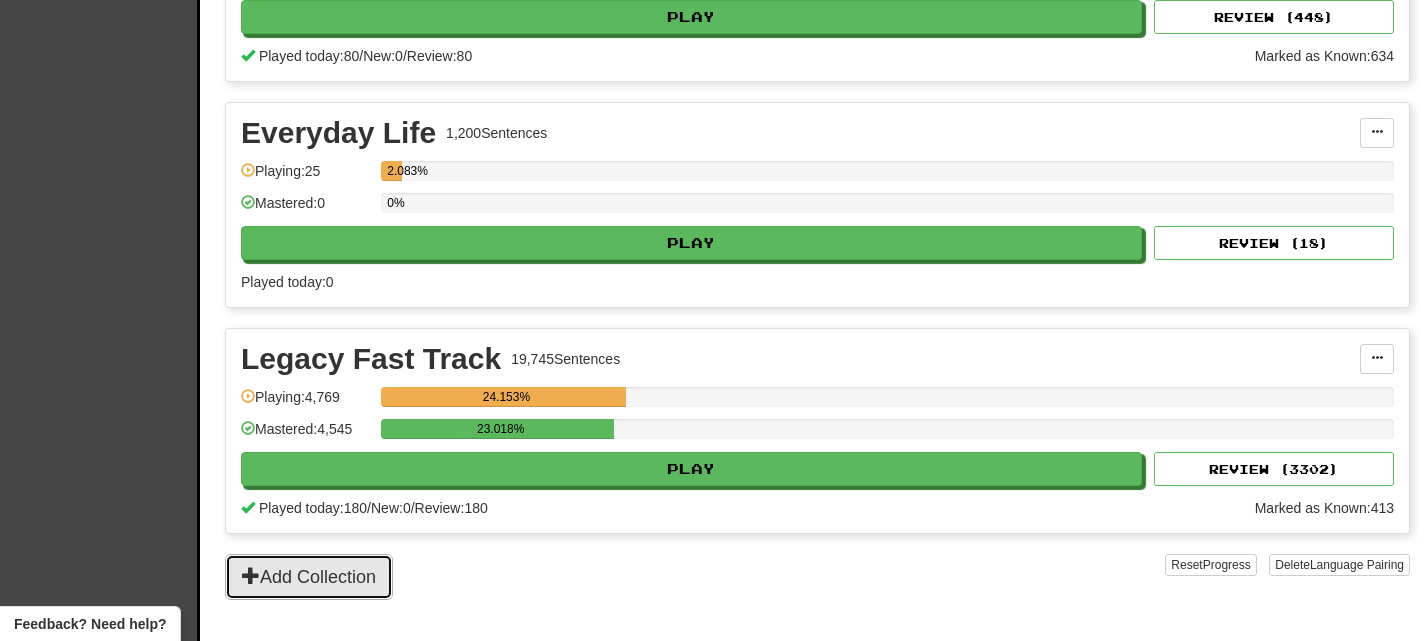 click on "Add Collection" at bounding box center [309, 577] 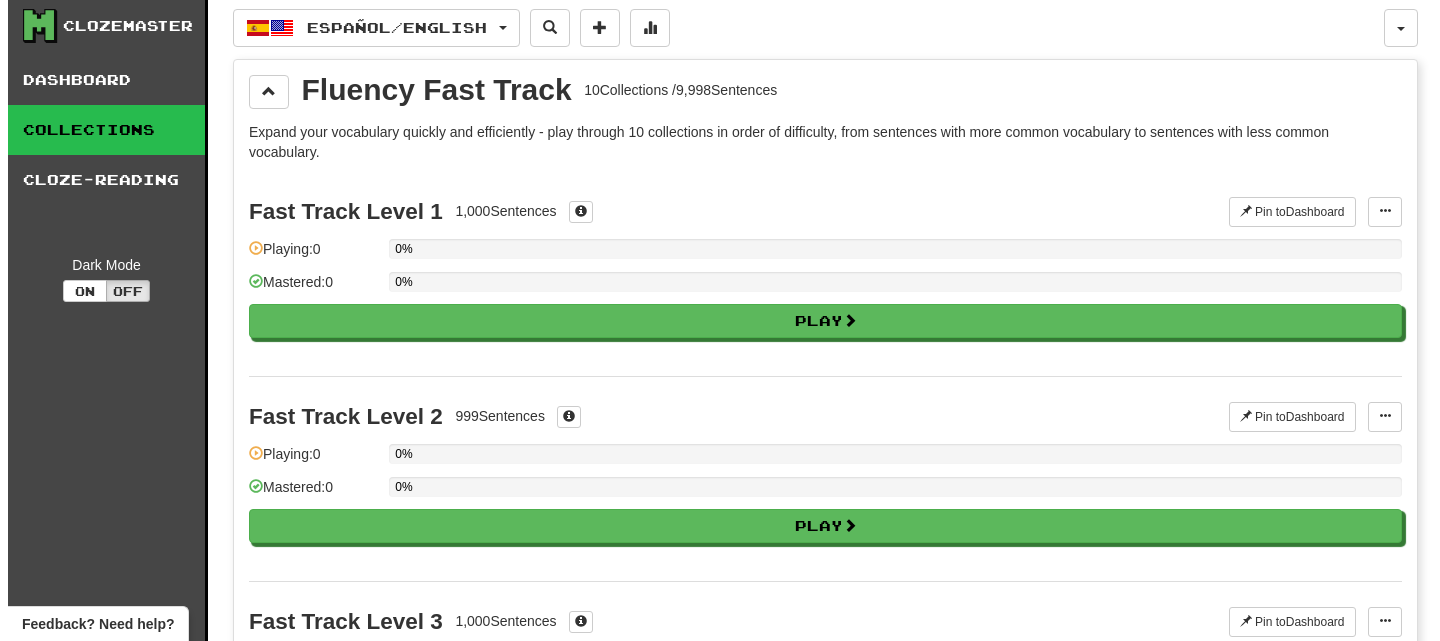 scroll, scrollTop: 5, scrollLeft: 0, axis: vertical 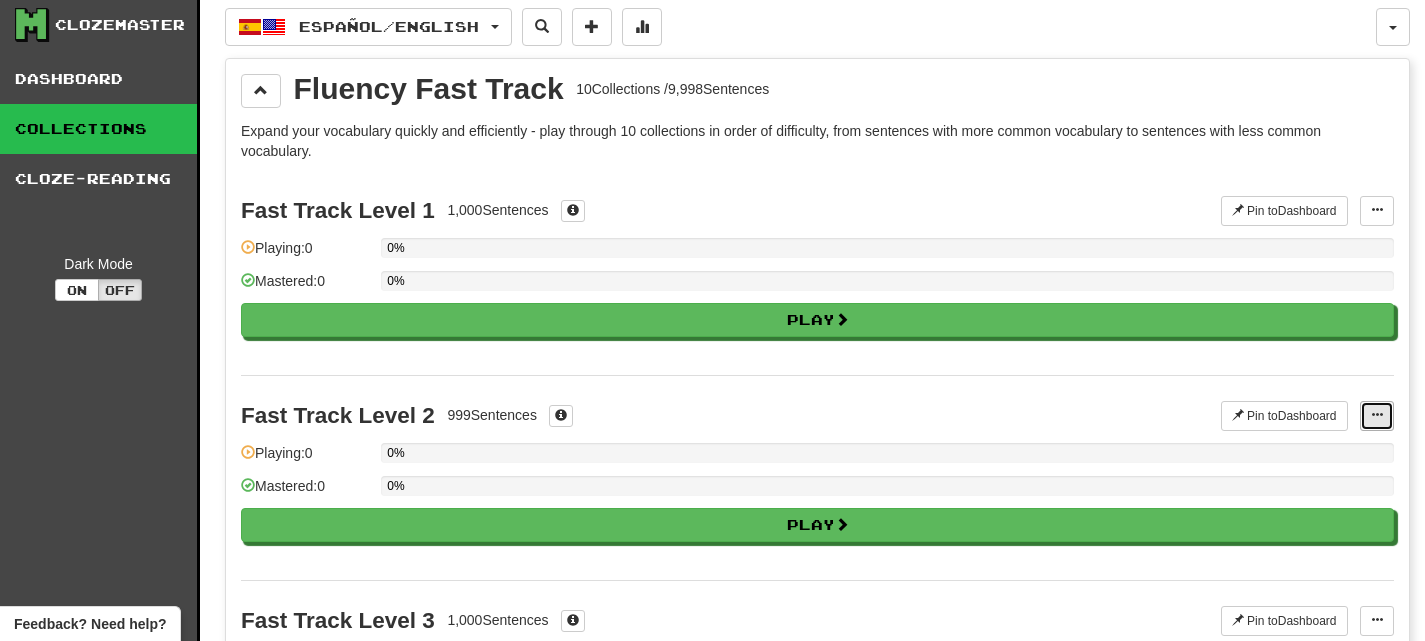 click at bounding box center [1377, 415] 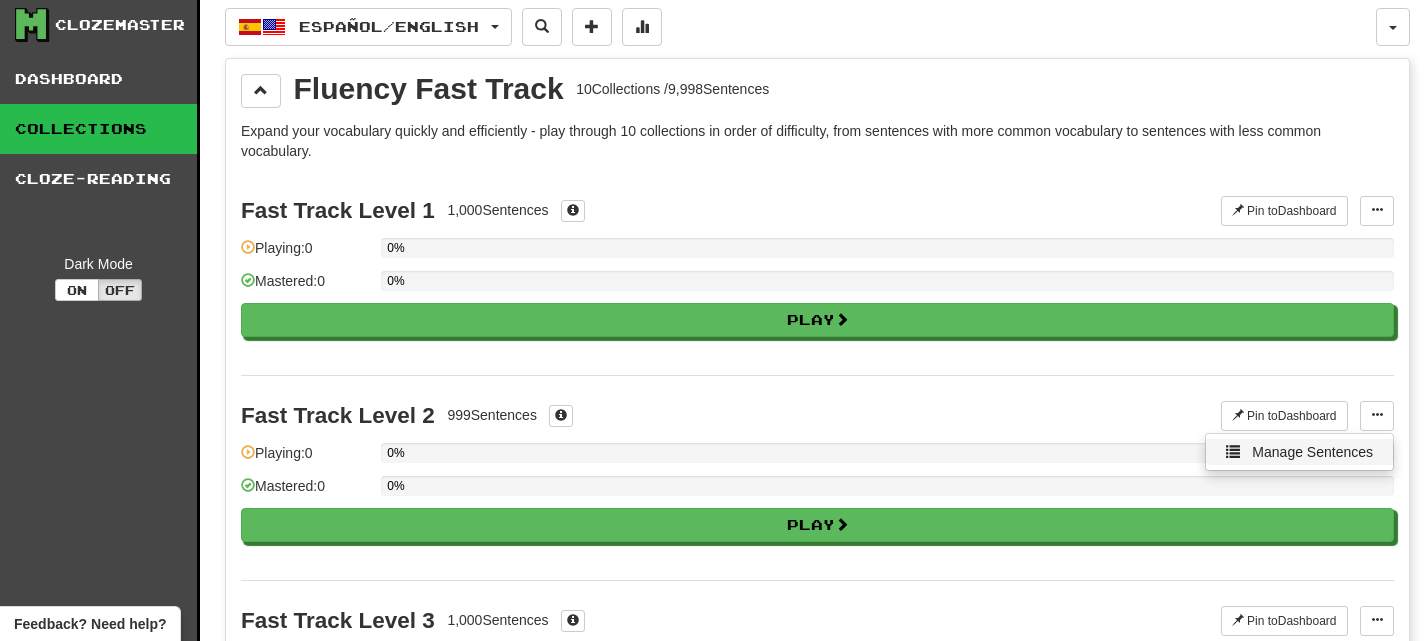 click on "Manage Sentences" at bounding box center [1299, 452] 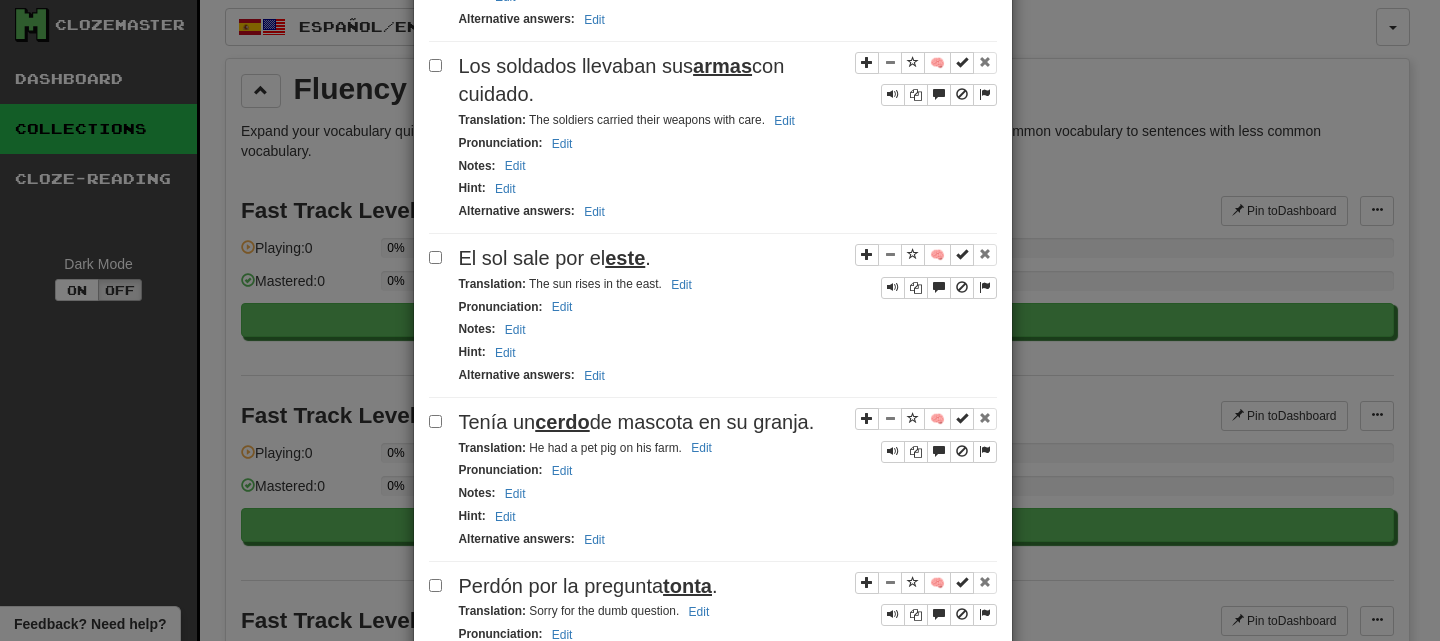 scroll, scrollTop: 3044, scrollLeft: 0, axis: vertical 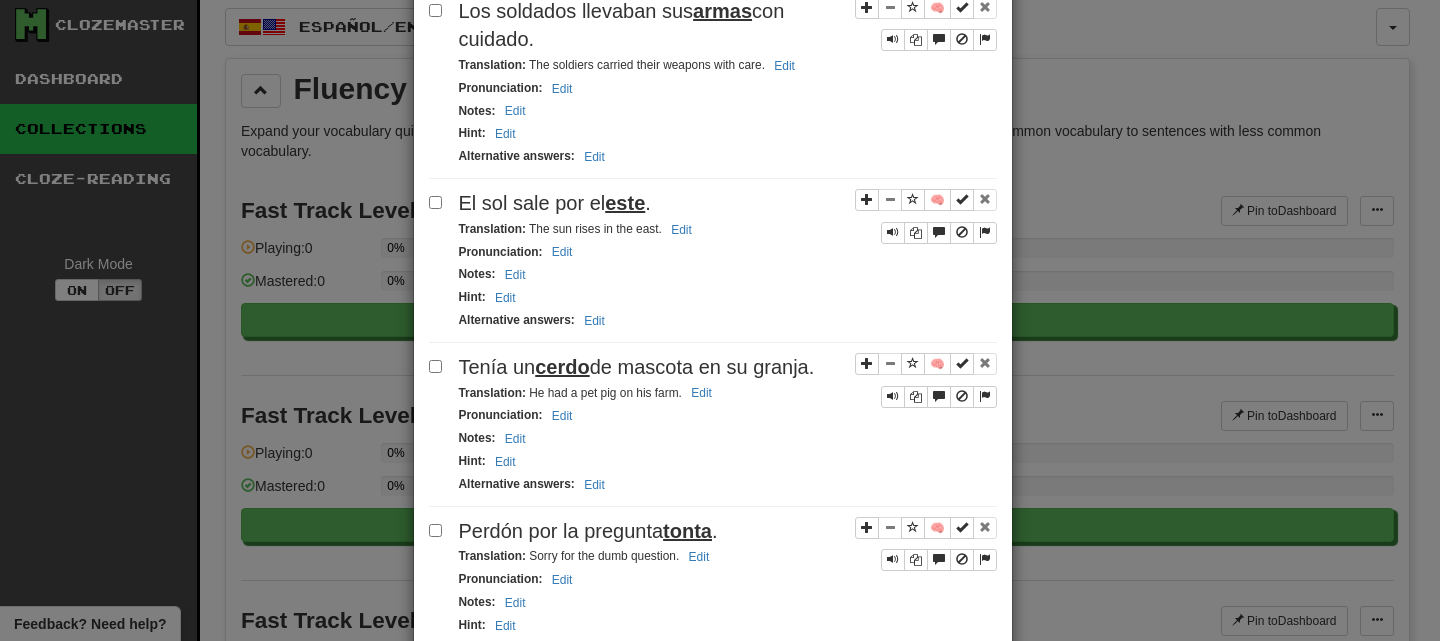 click on "**********" at bounding box center [720, 320] 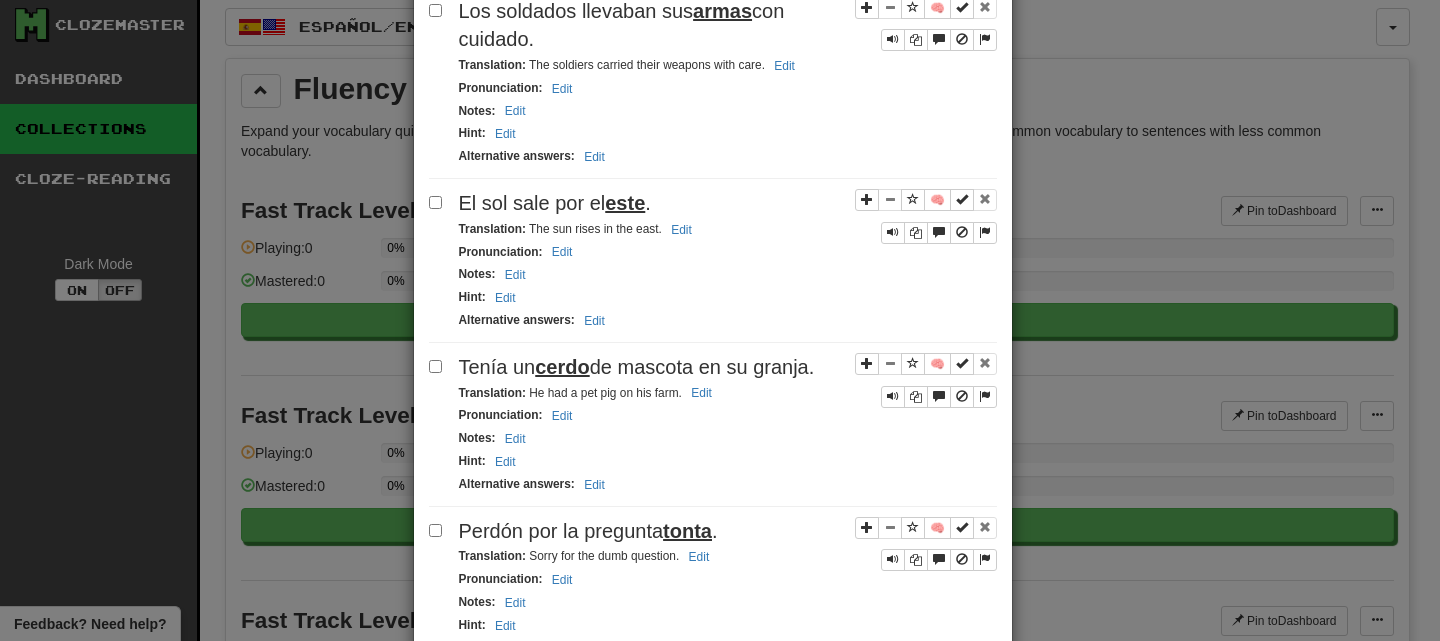 scroll, scrollTop: 3203, scrollLeft: 0, axis: vertical 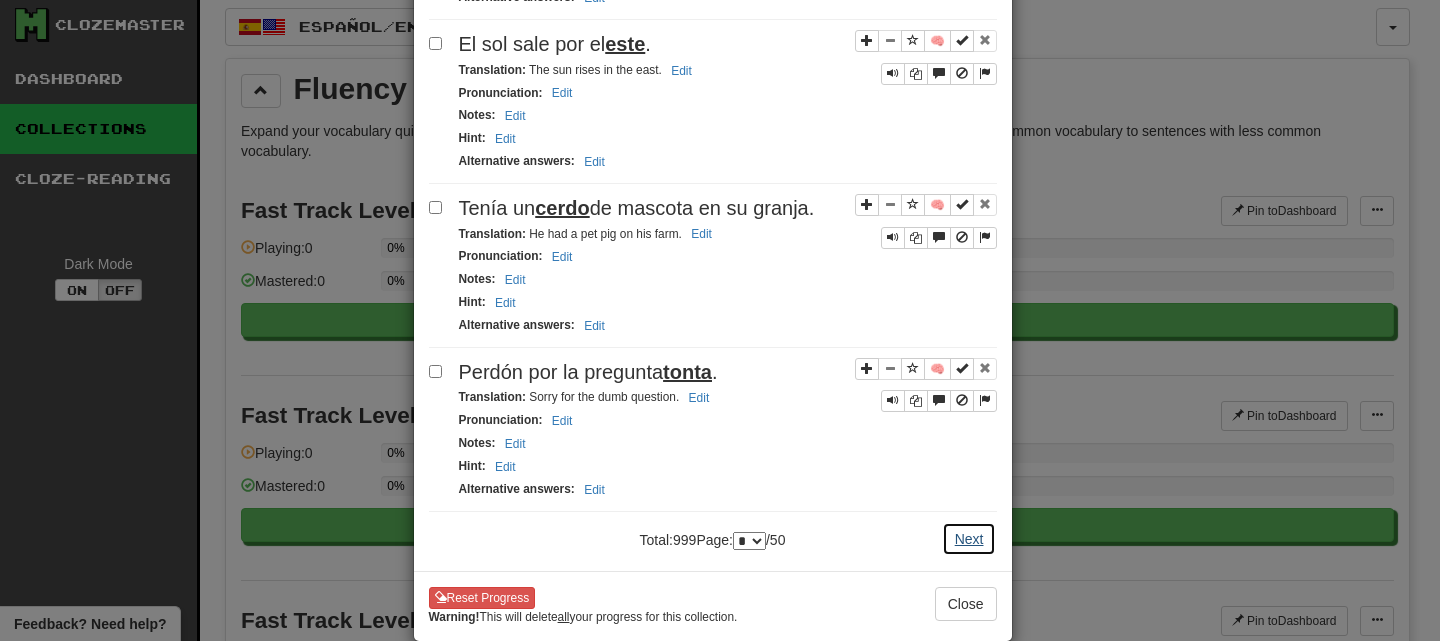 click on "Next" at bounding box center (969, 539) 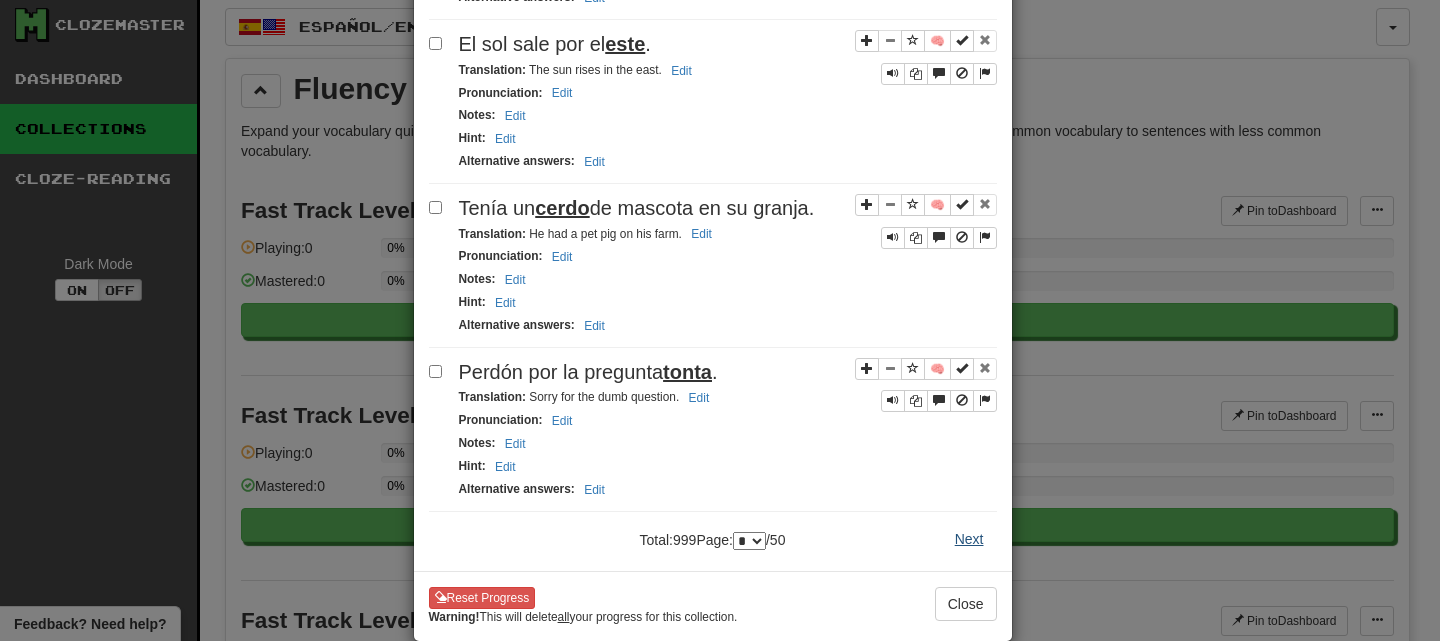 scroll, scrollTop: 0, scrollLeft: 0, axis: both 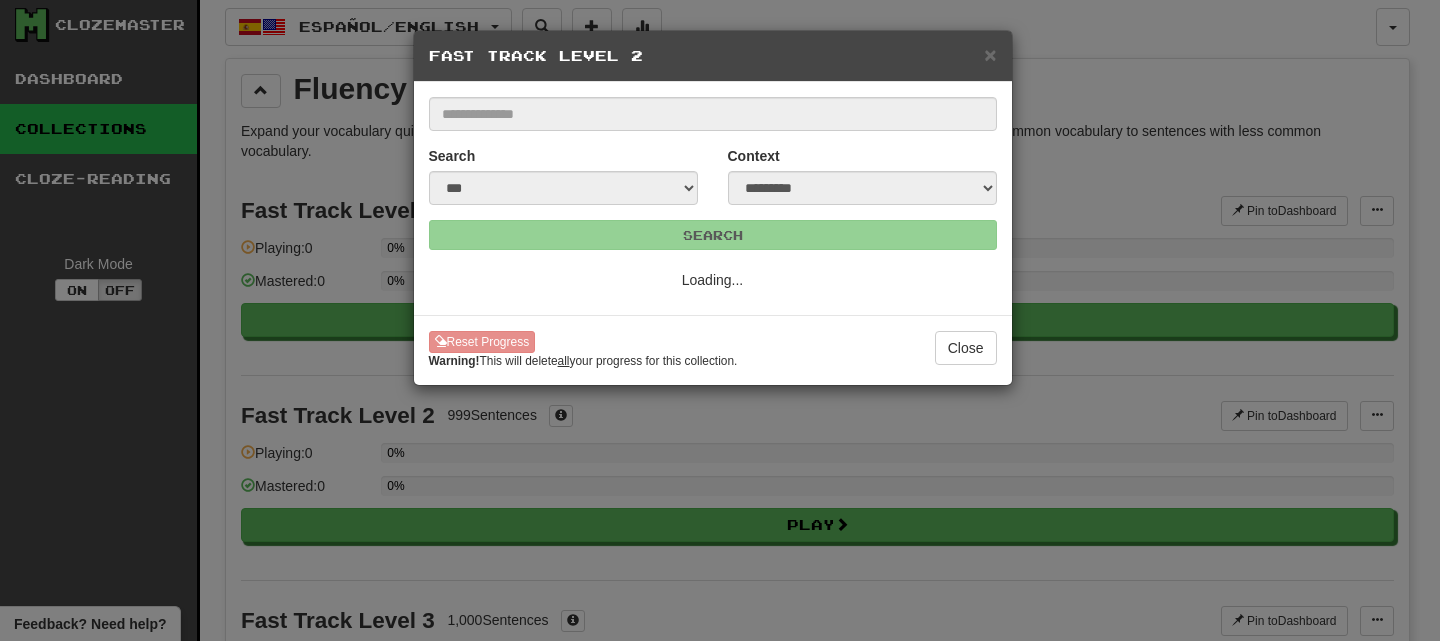 select on "*" 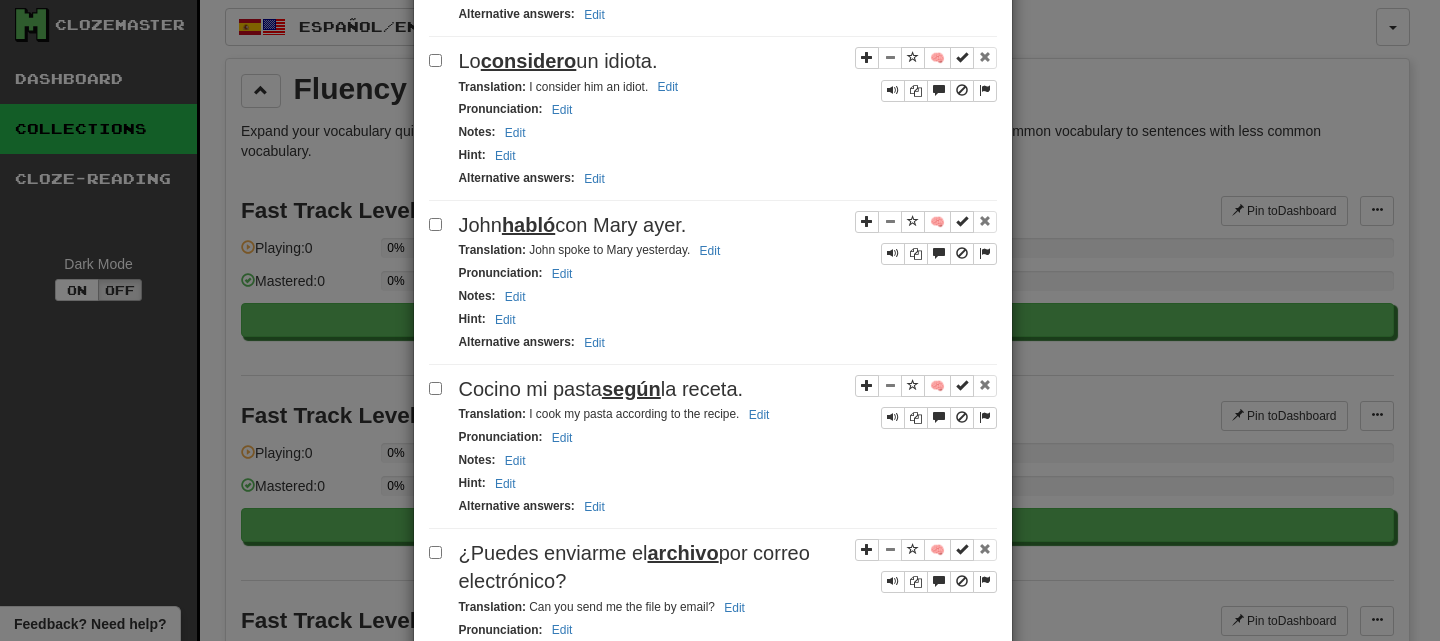 scroll, scrollTop: 3317, scrollLeft: 0, axis: vertical 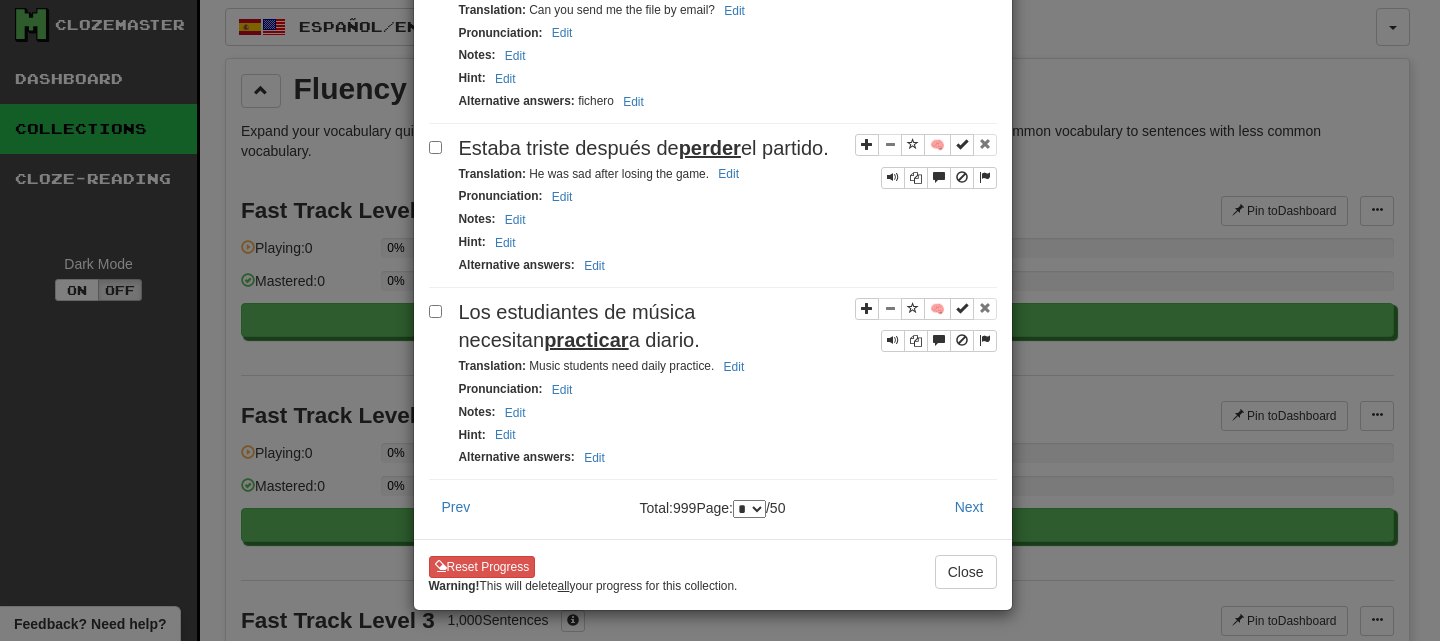 click on "* * * * * * * * * ** ** ** ** ** ** ** ** ** ** ** ** ** ** ** ** ** ** ** ** ** ** ** ** ** ** ** ** ** ** ** ** ** ** ** ** ** ** ** ** **" at bounding box center (749, 509) 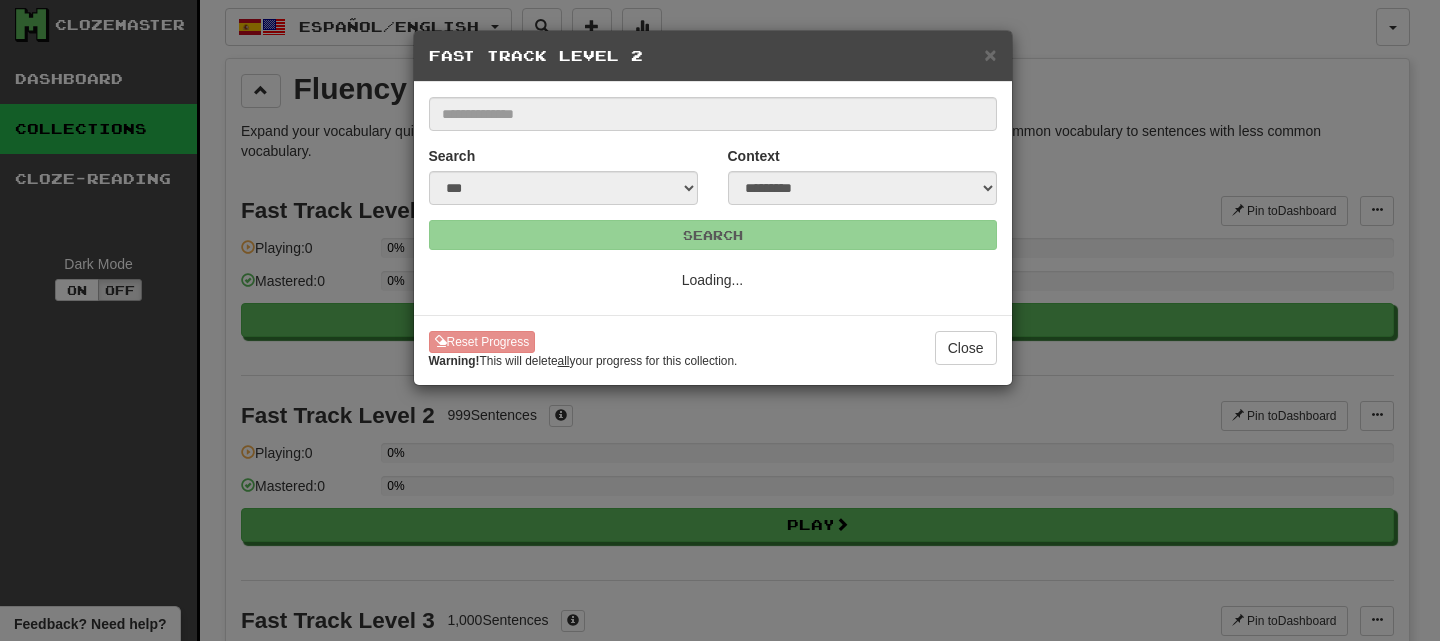 scroll, scrollTop: 0, scrollLeft: 0, axis: both 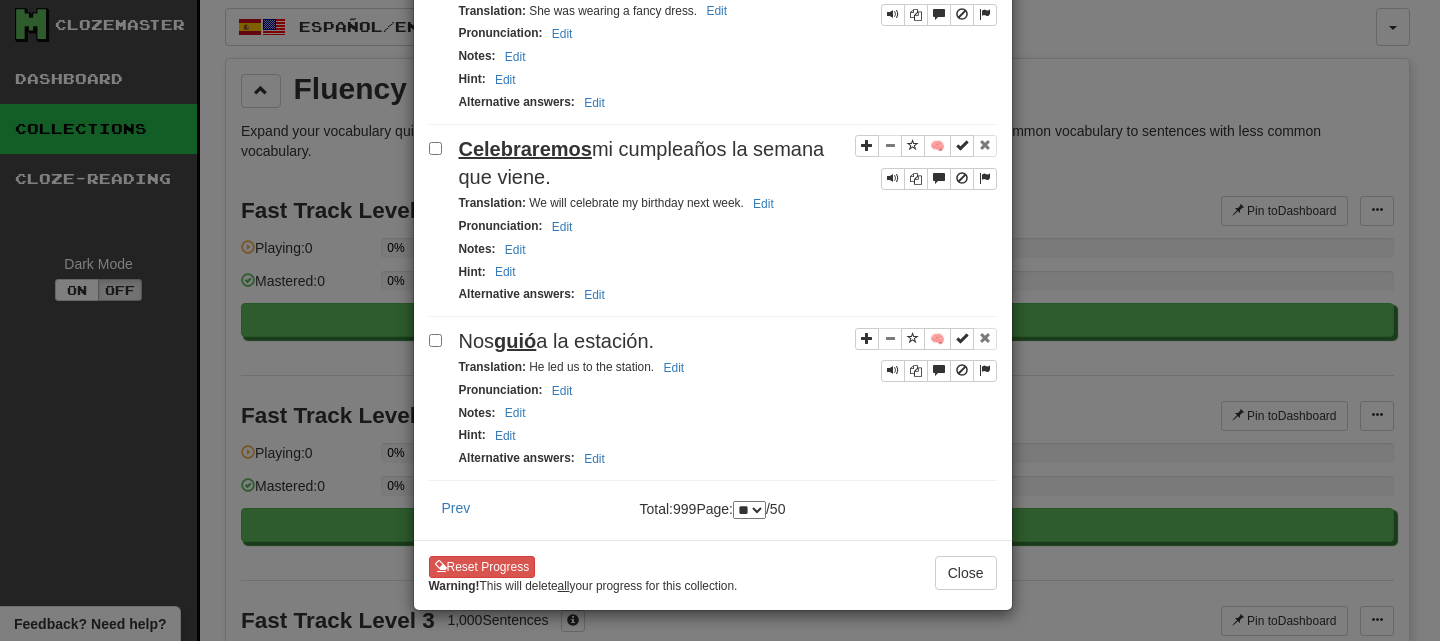 click on "**********" at bounding box center (720, 320) 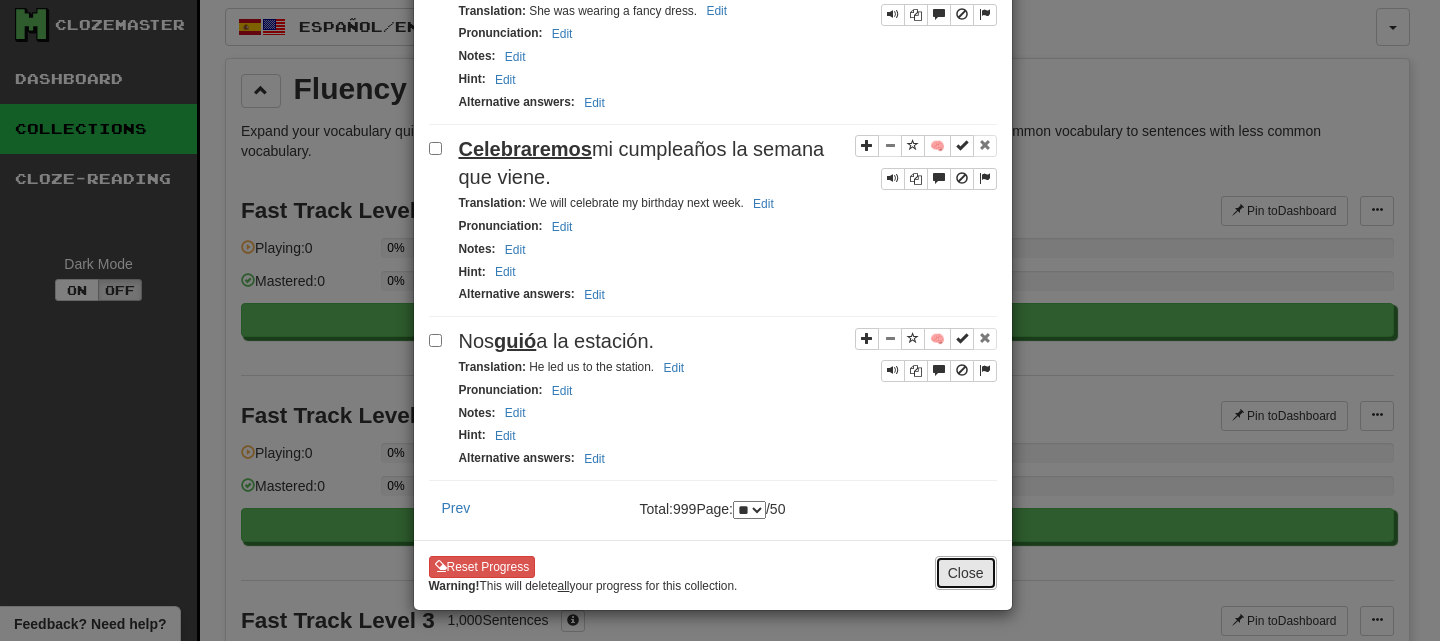 click on "Close" at bounding box center (966, 573) 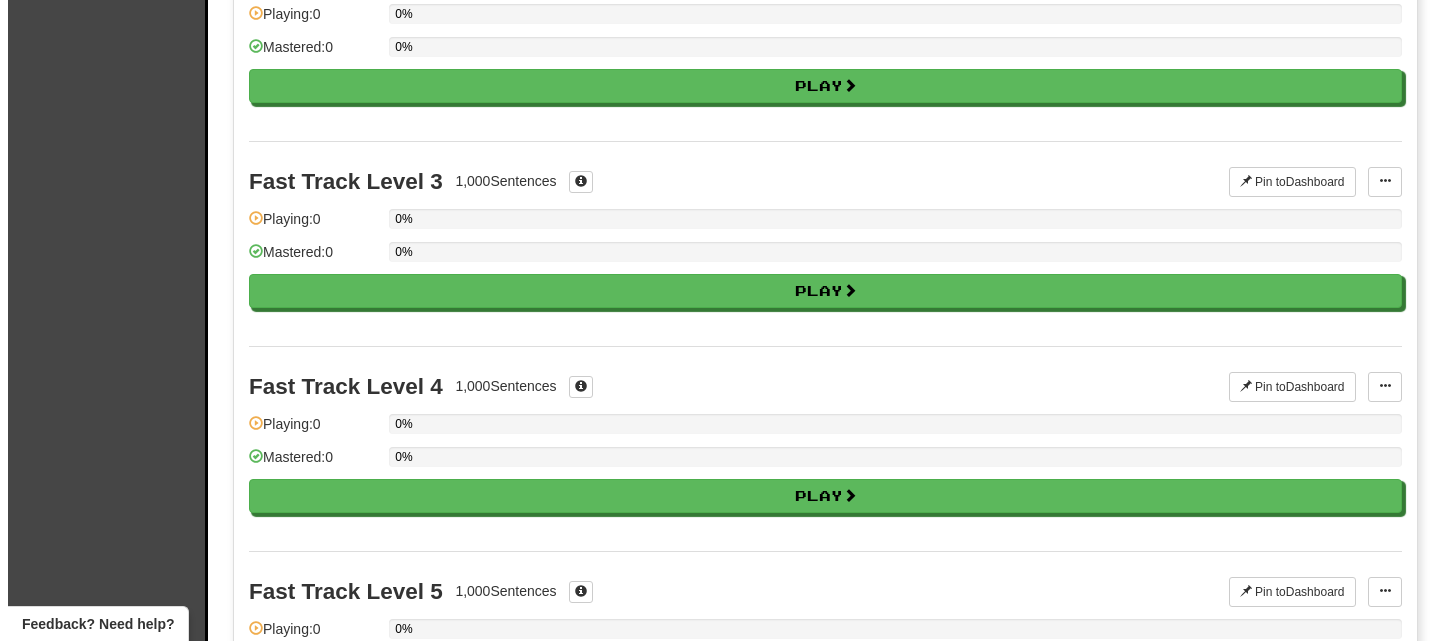 scroll, scrollTop: 445, scrollLeft: 0, axis: vertical 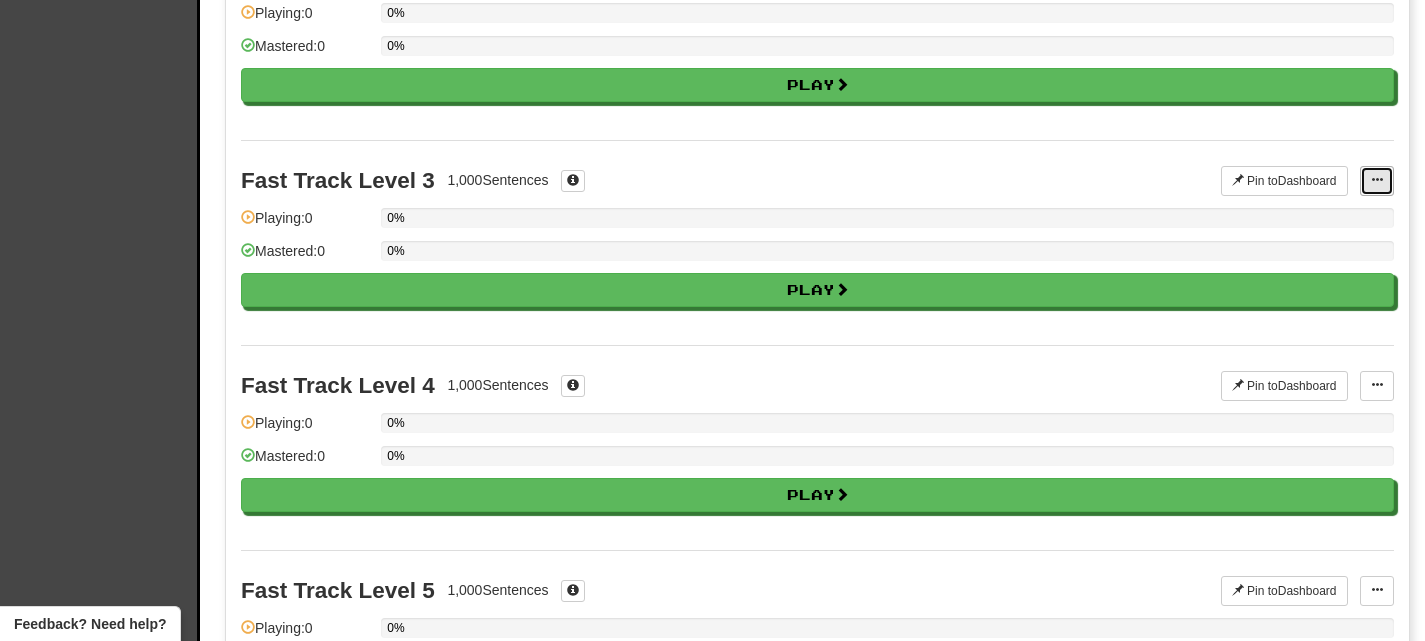 click at bounding box center (1377, 180) 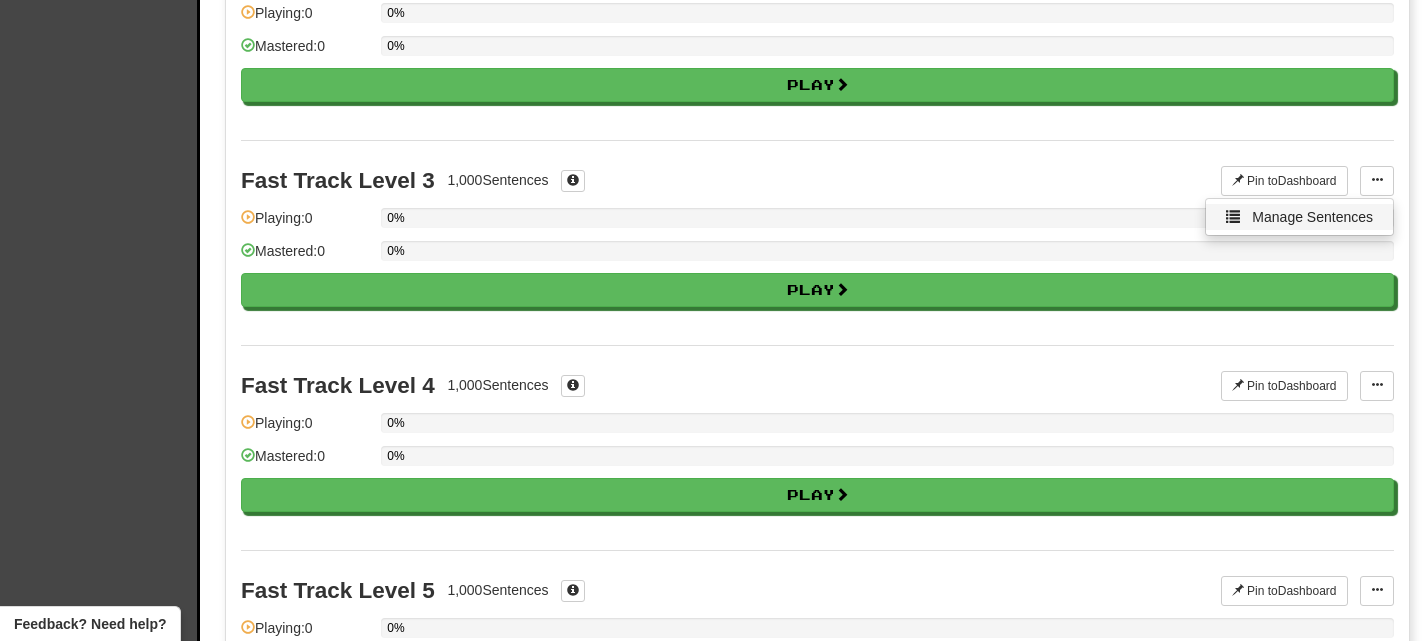 click on "Manage Sentences" at bounding box center [1312, 217] 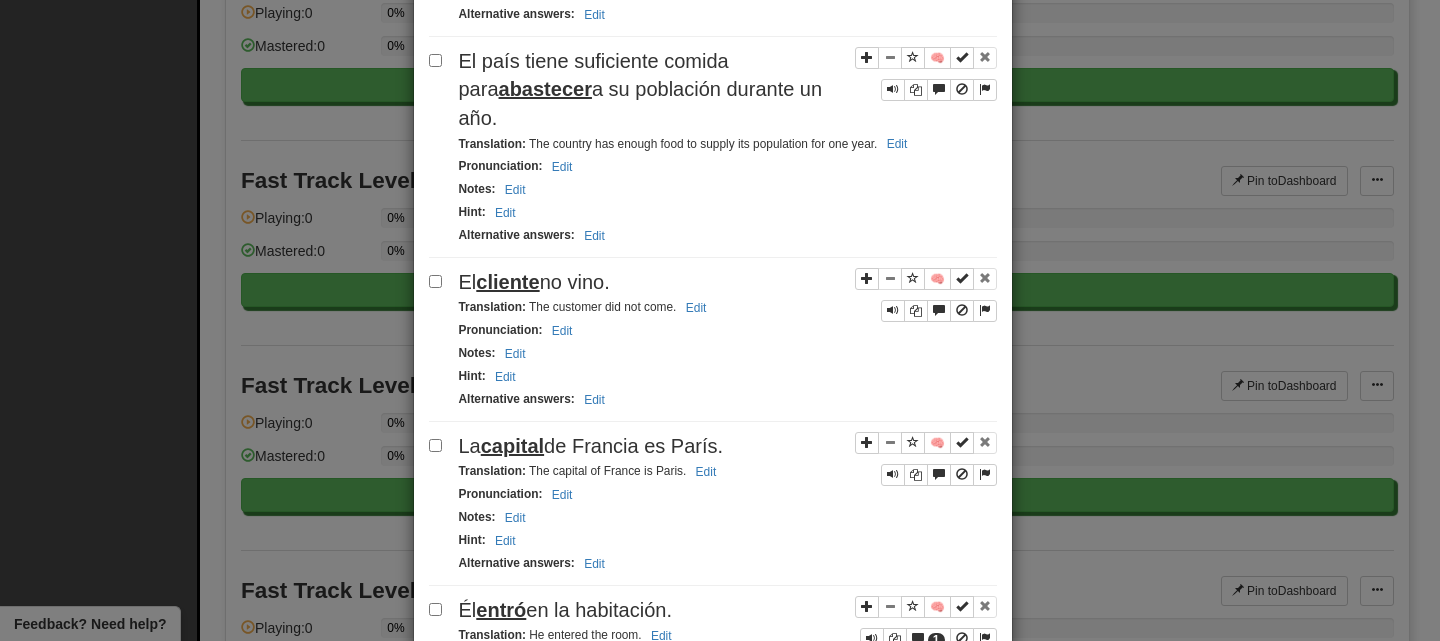 scroll, scrollTop: 779, scrollLeft: 0, axis: vertical 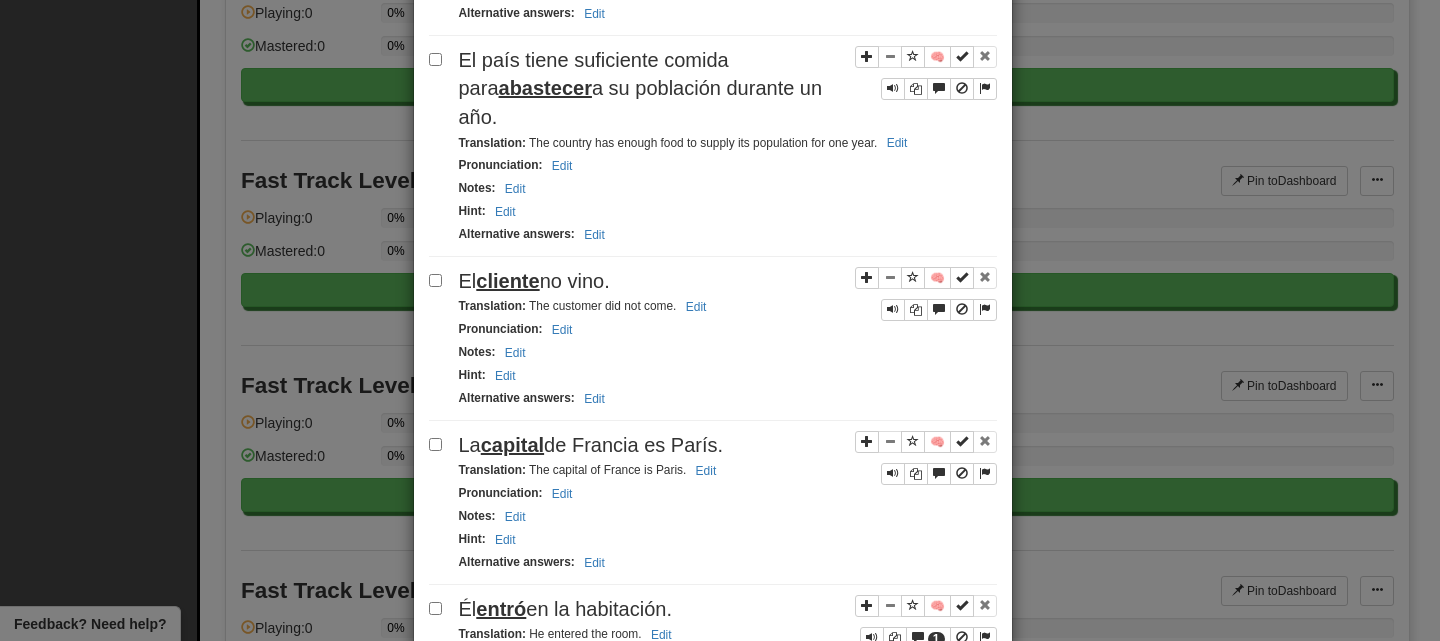 click on "**********" at bounding box center [720, 320] 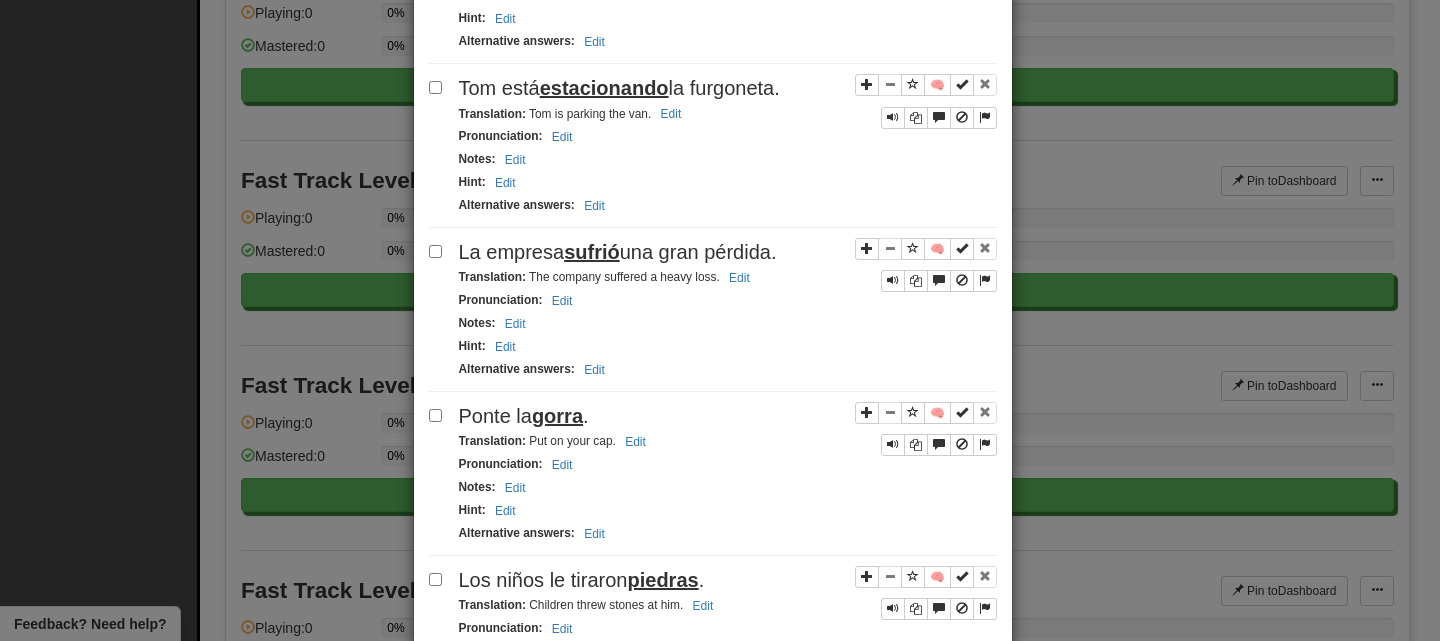 scroll, scrollTop: 1962, scrollLeft: 0, axis: vertical 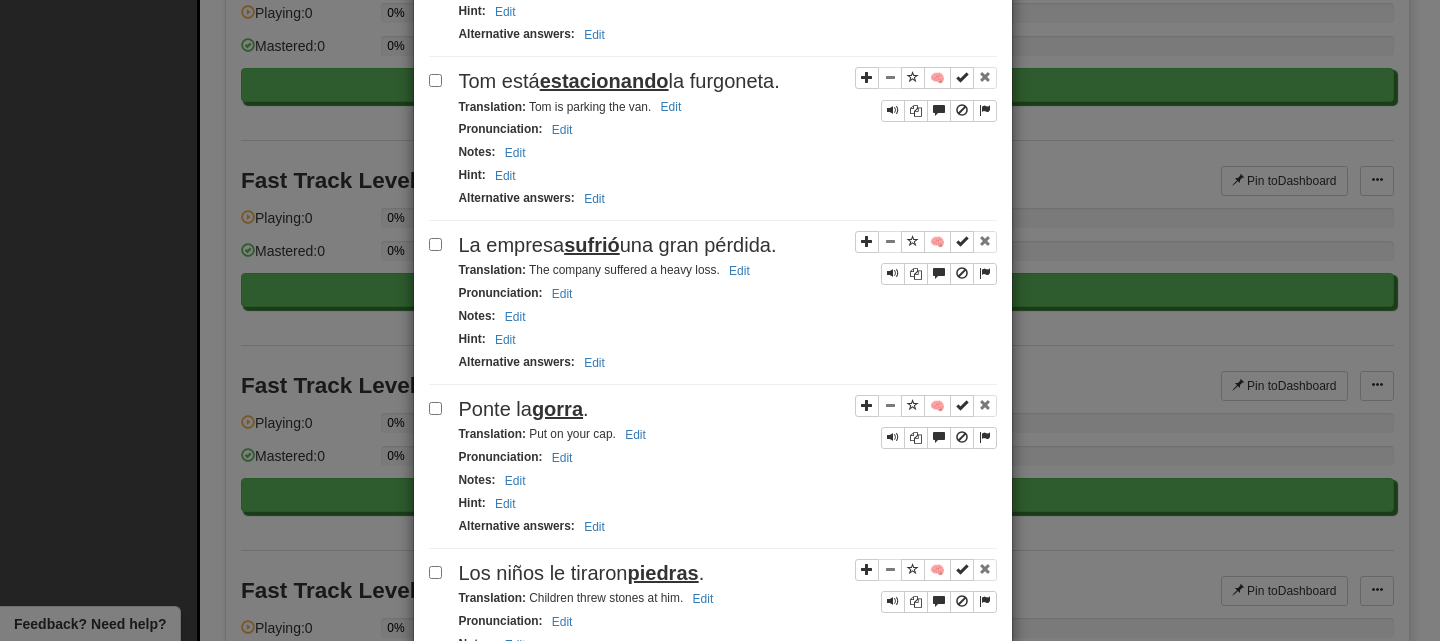 click on "**********" at bounding box center [720, 320] 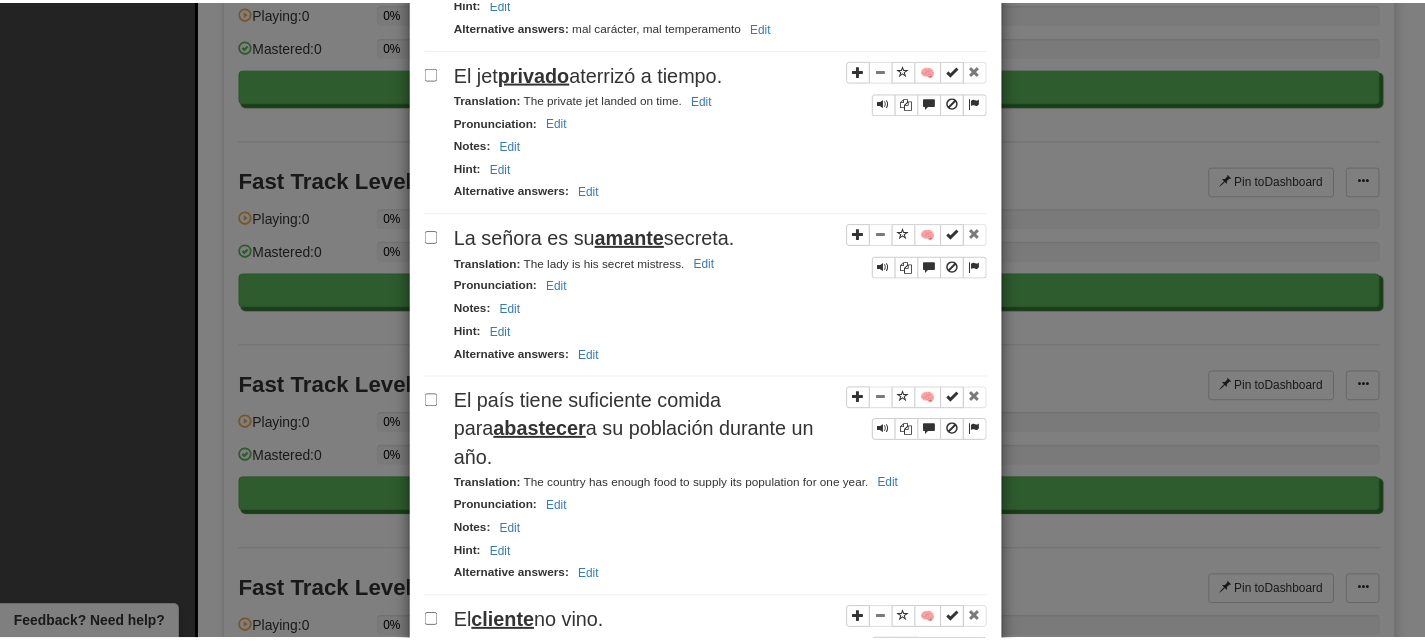 scroll, scrollTop: 0, scrollLeft: 0, axis: both 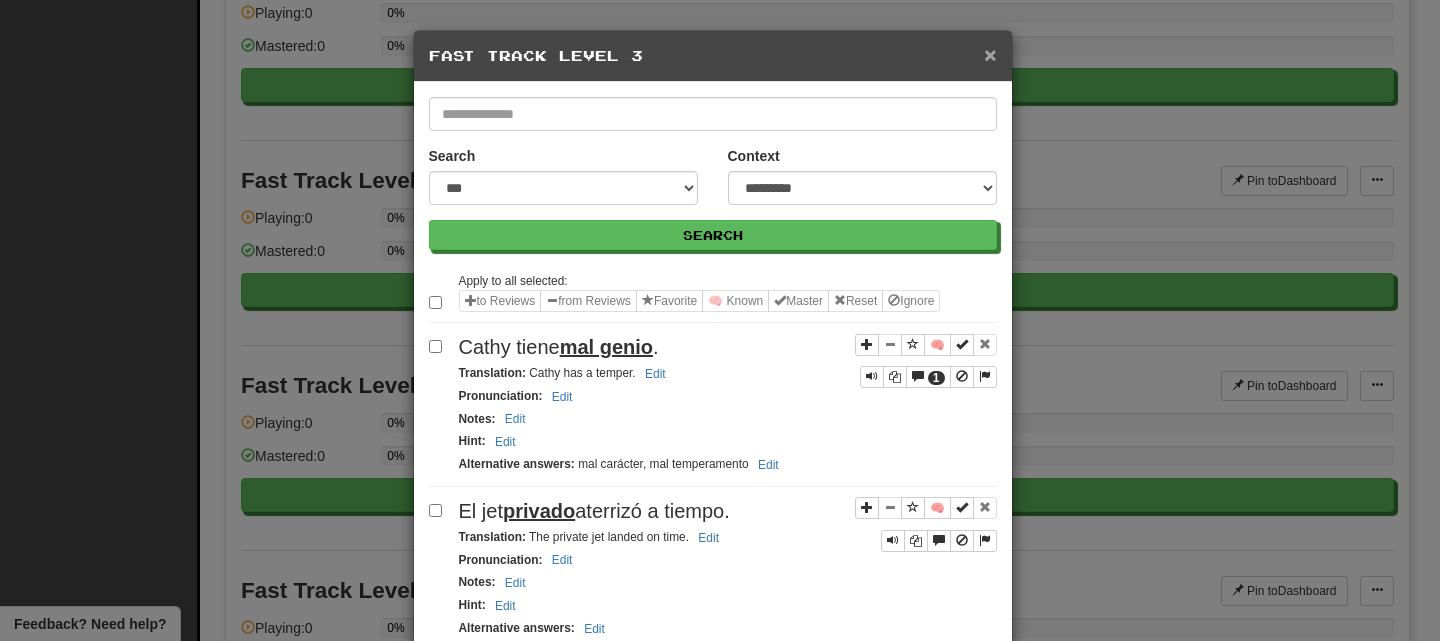 click on "×" at bounding box center [990, 54] 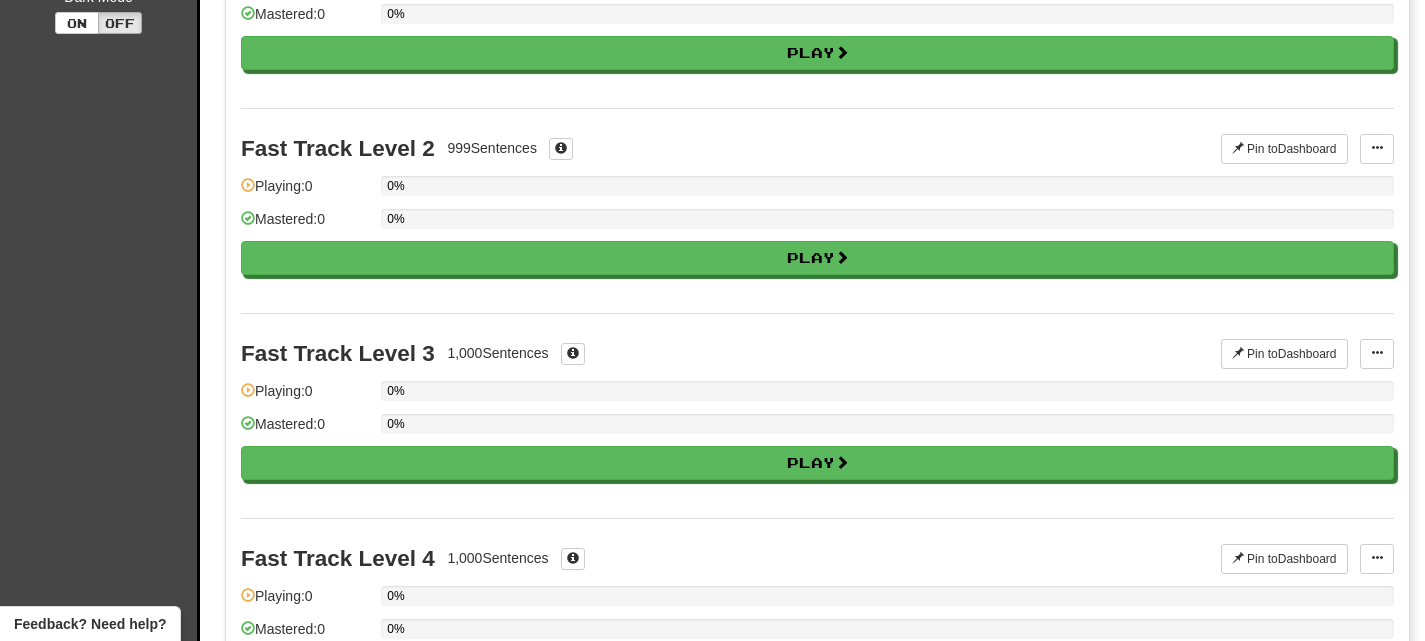 scroll, scrollTop: 0, scrollLeft: 0, axis: both 